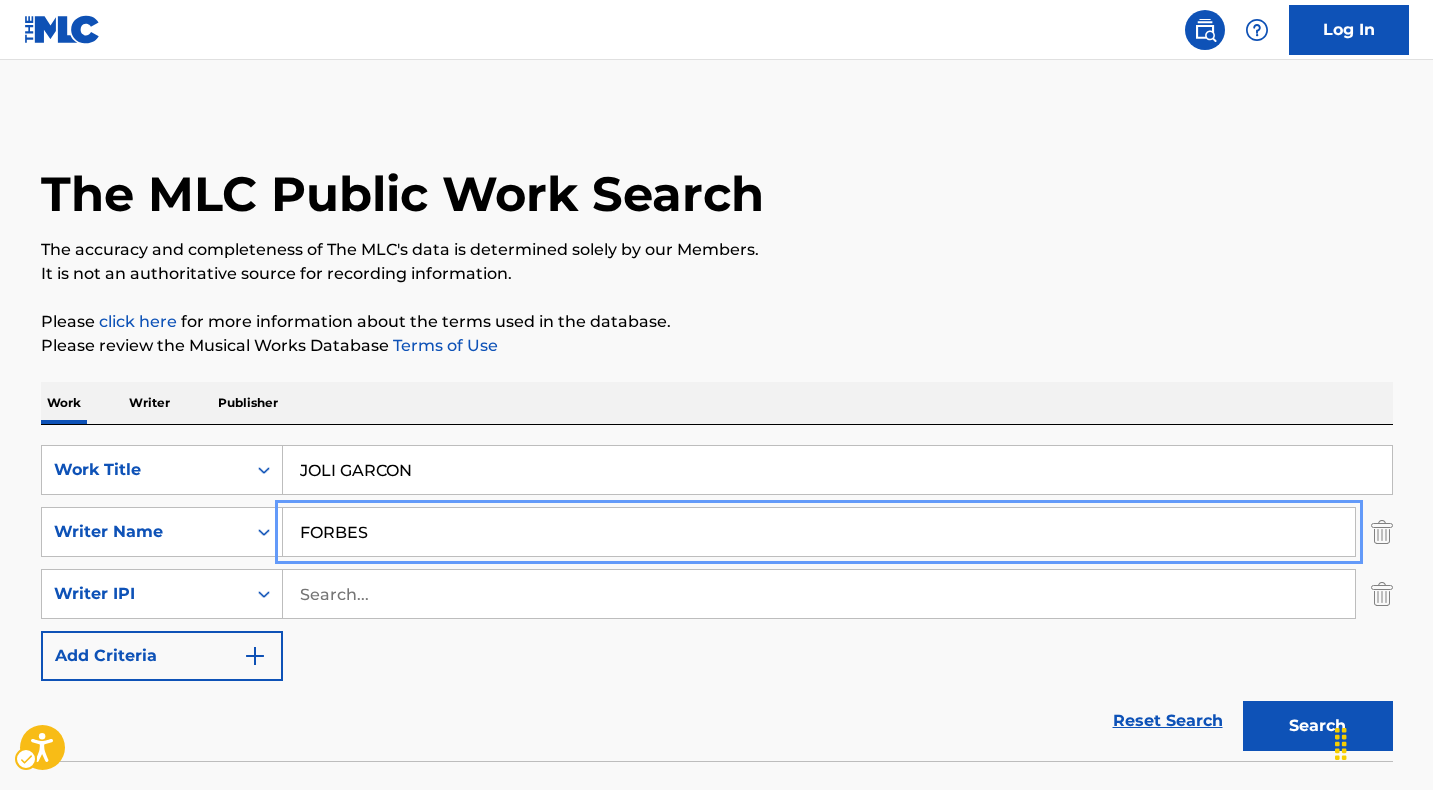 scroll, scrollTop: 0, scrollLeft: 0, axis: both 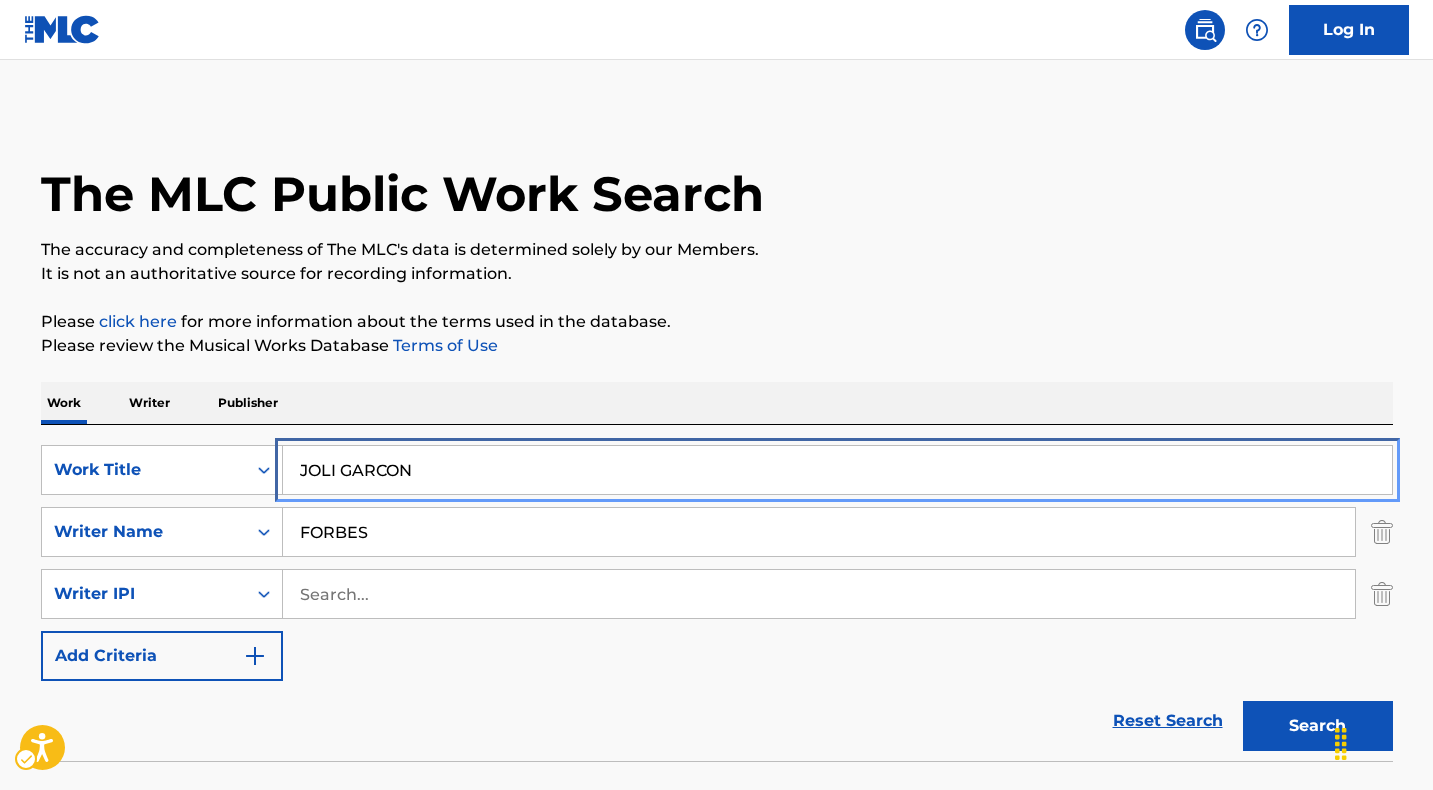 click on "JOLI GARCON" at bounding box center (837, 470) 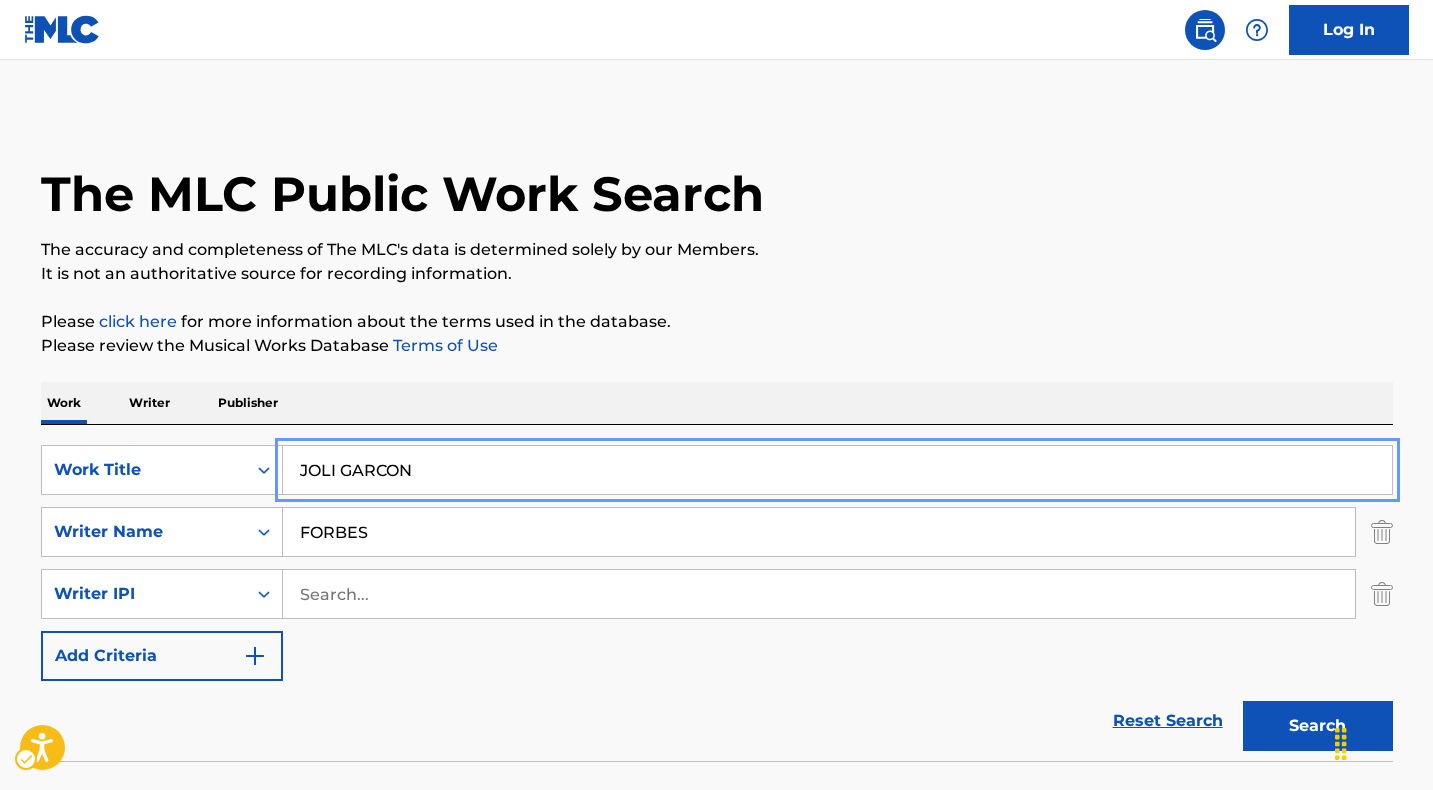 click on "JOLI GARCON" at bounding box center (837, 470) 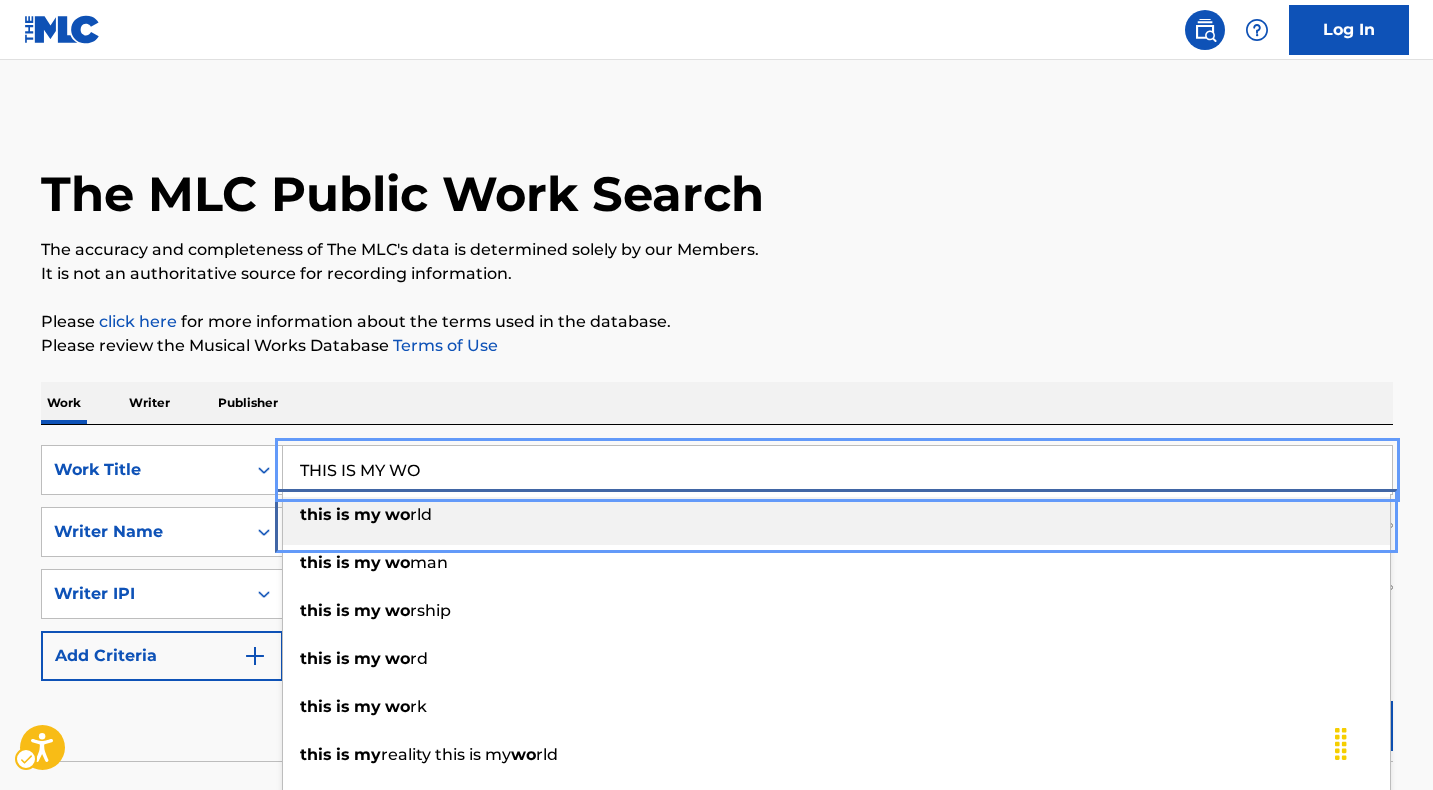 click on "my" at bounding box center (367, 514) 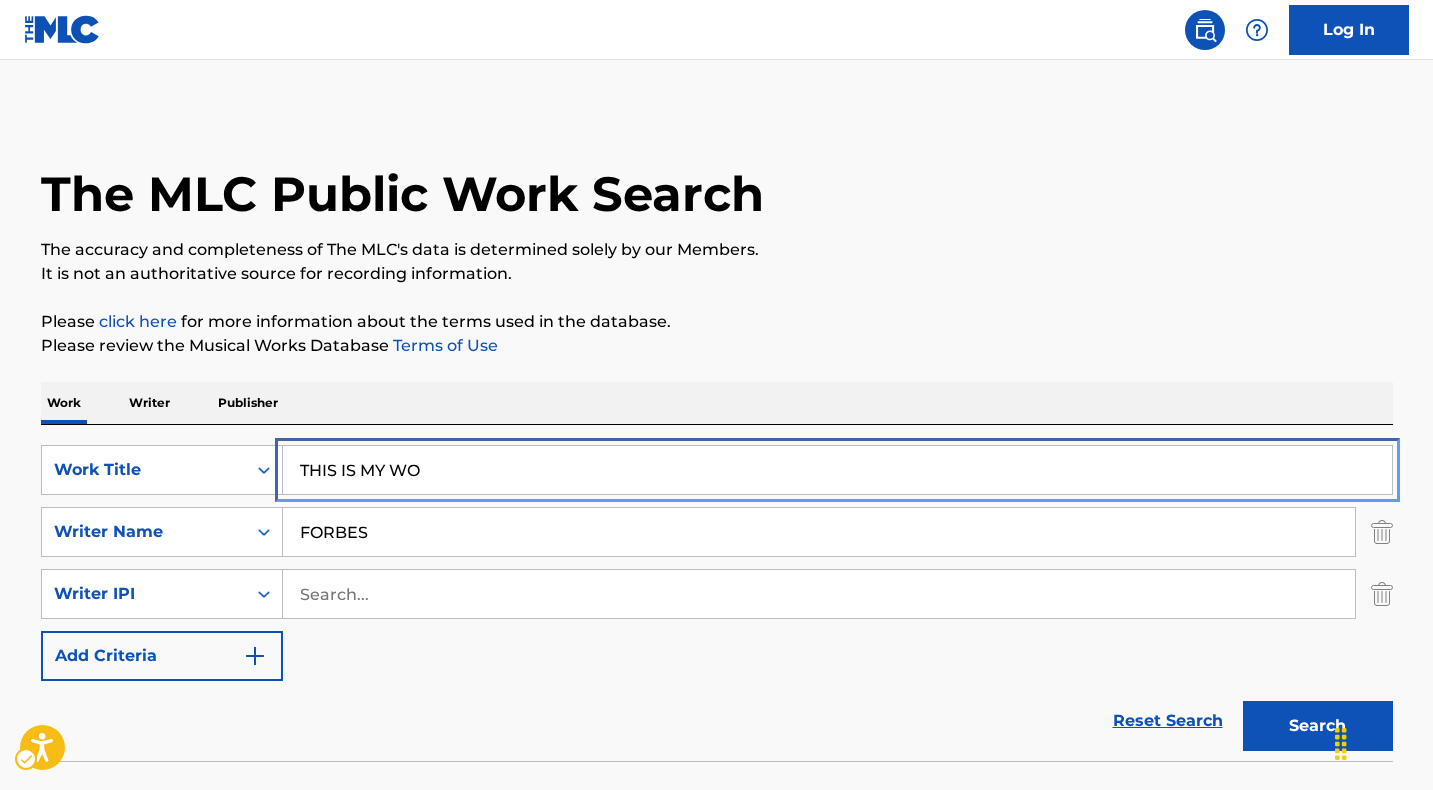 type on "this is my world" 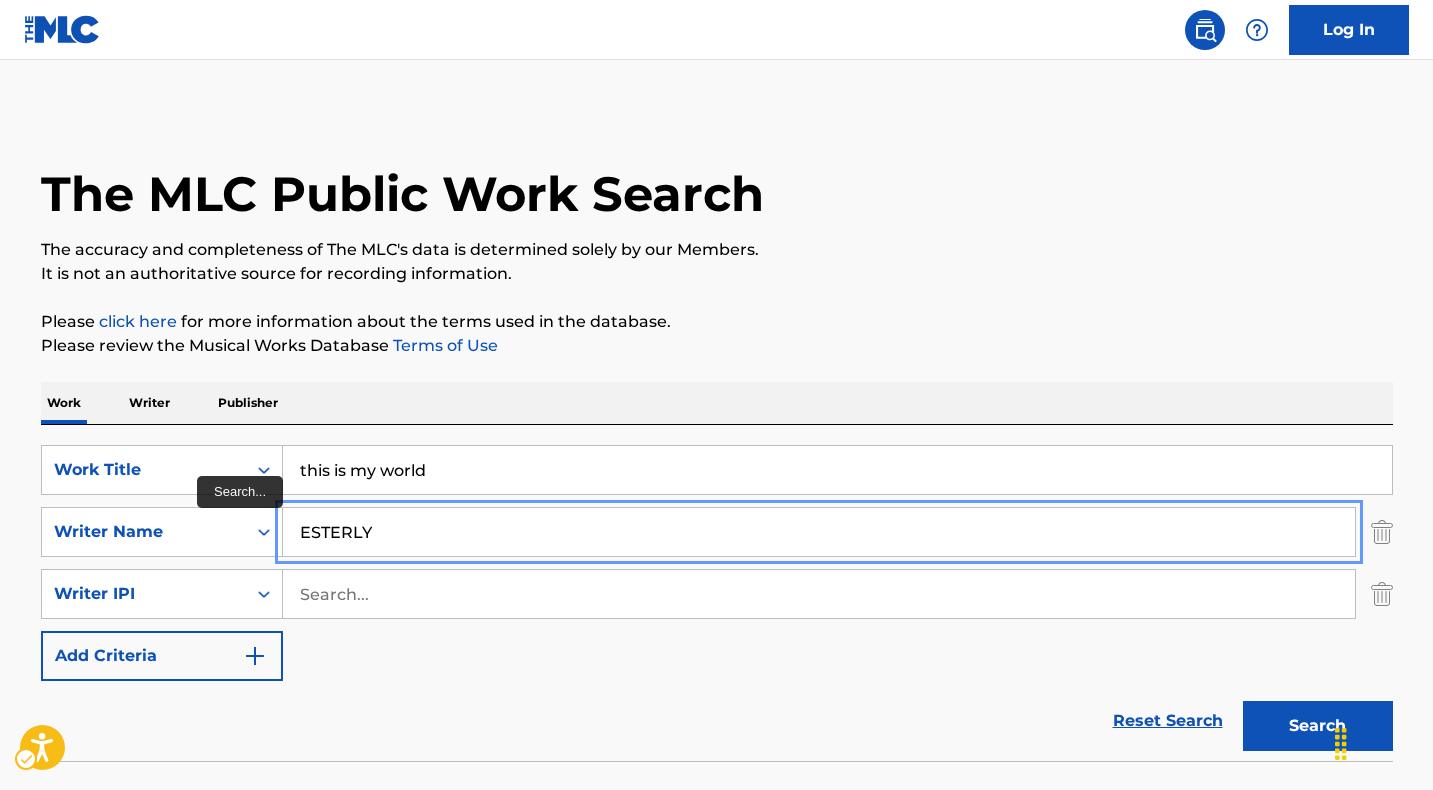 type on "ESTERLY" 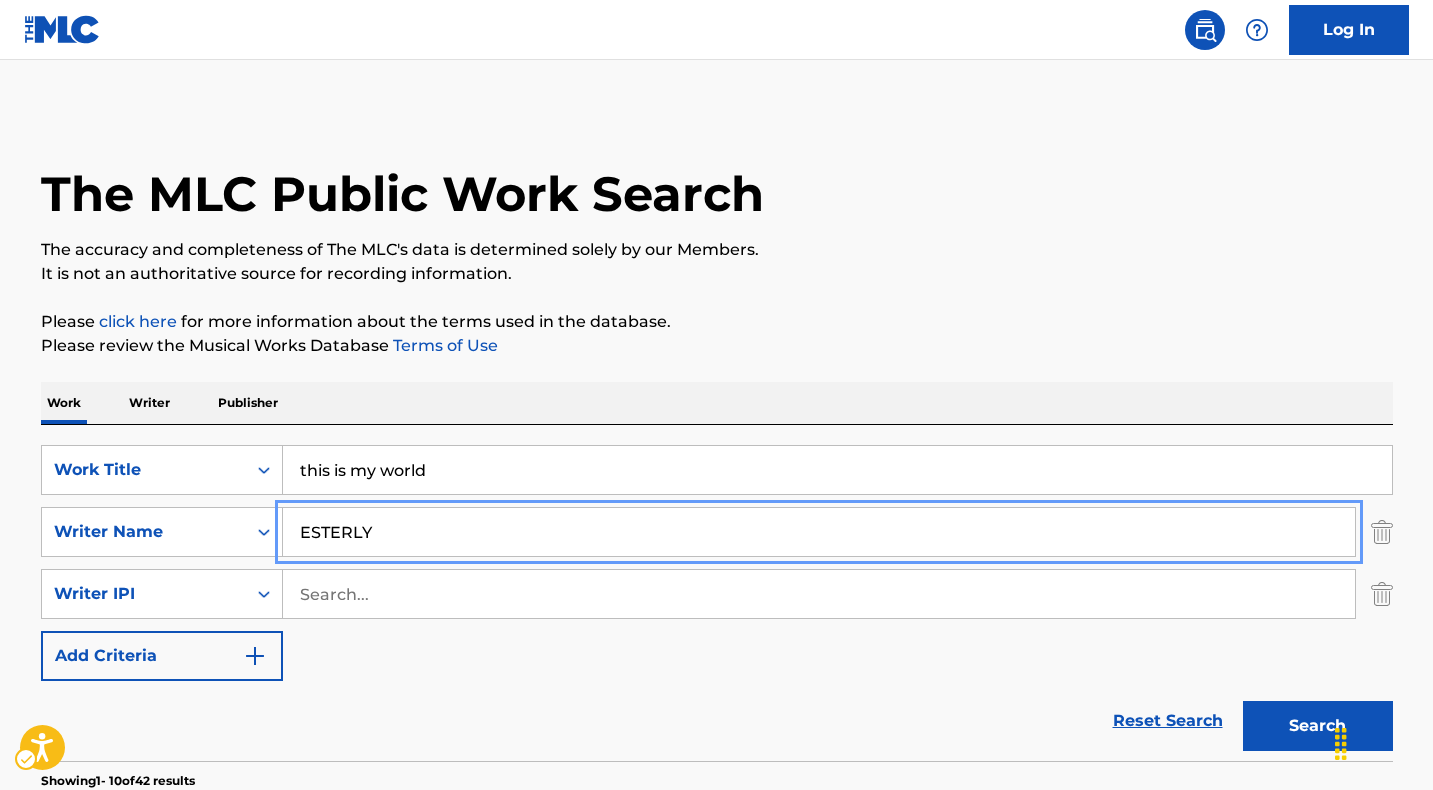 scroll, scrollTop: 388, scrollLeft: 0, axis: vertical 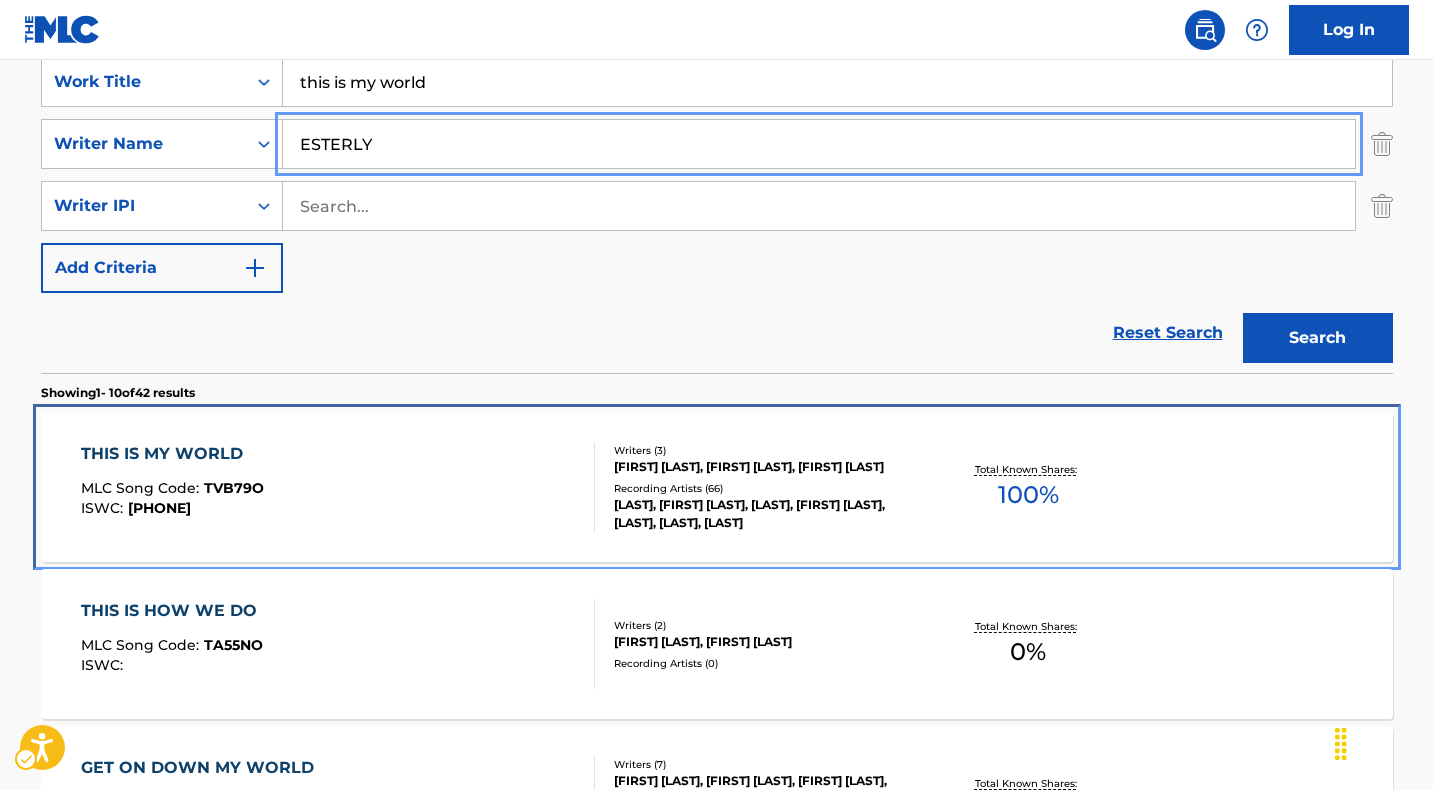 click on "THIS IS MY WORLD" at bounding box center (172, 454) 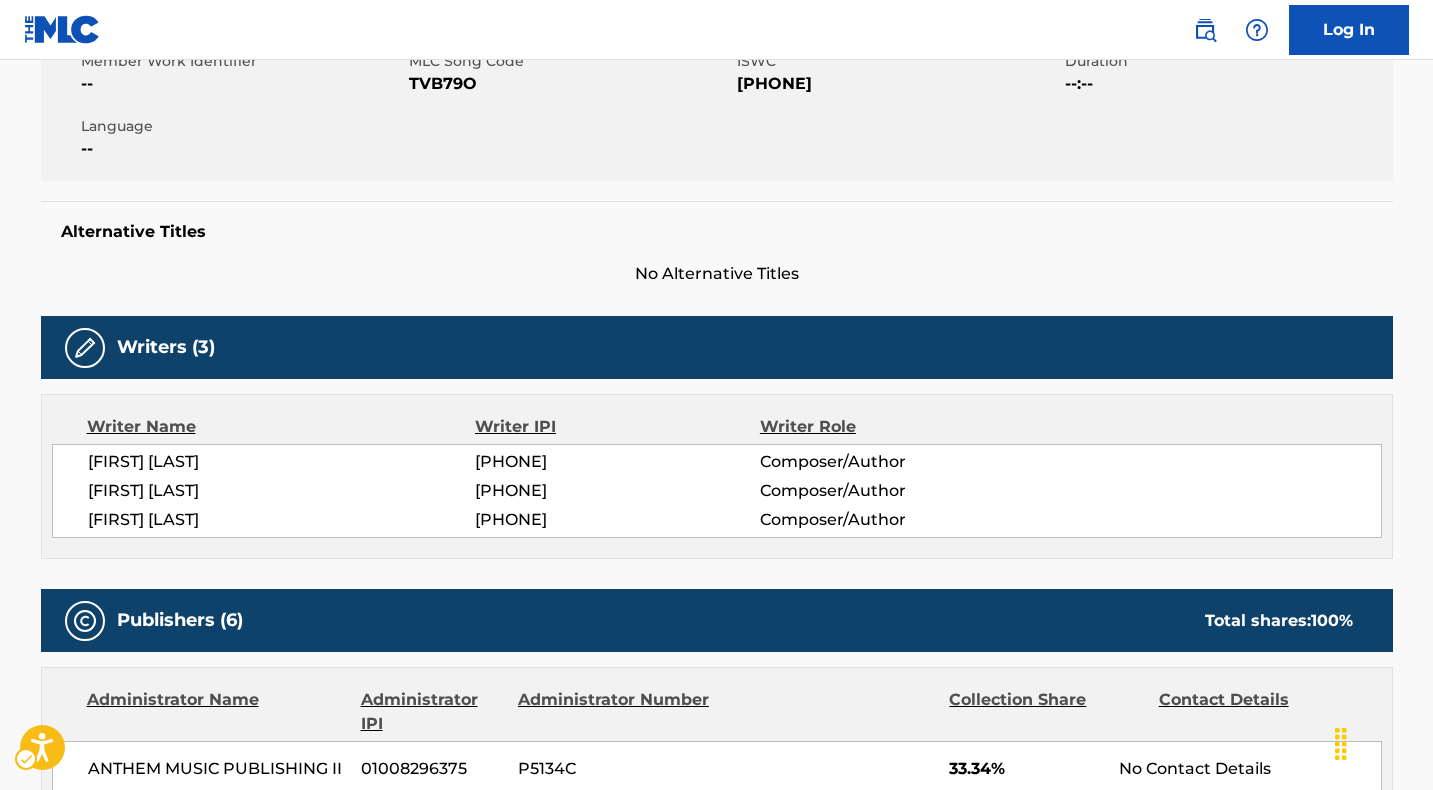 scroll, scrollTop: 0, scrollLeft: 0, axis: both 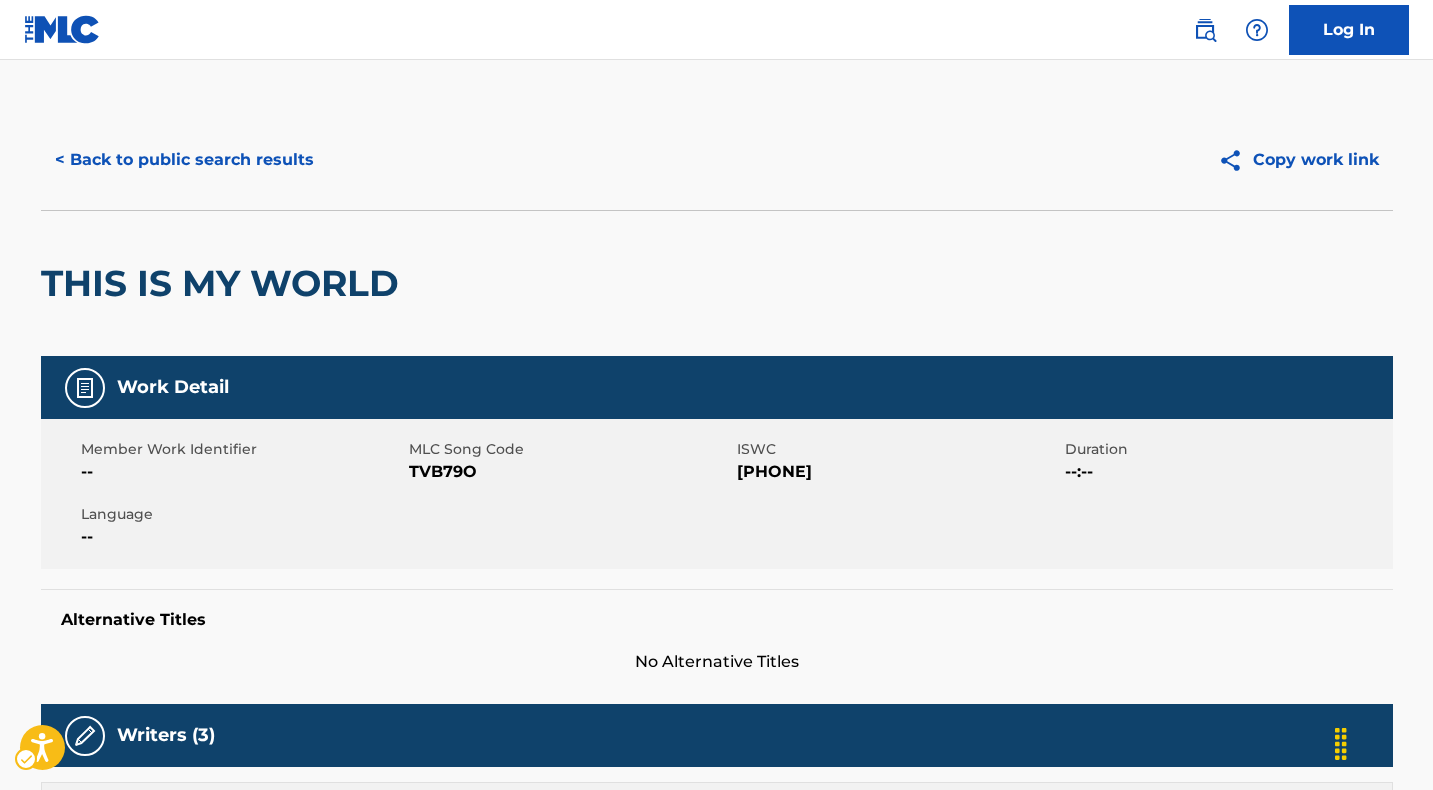 click on "MLC Song Code - TVB79O" at bounding box center [570, 472] 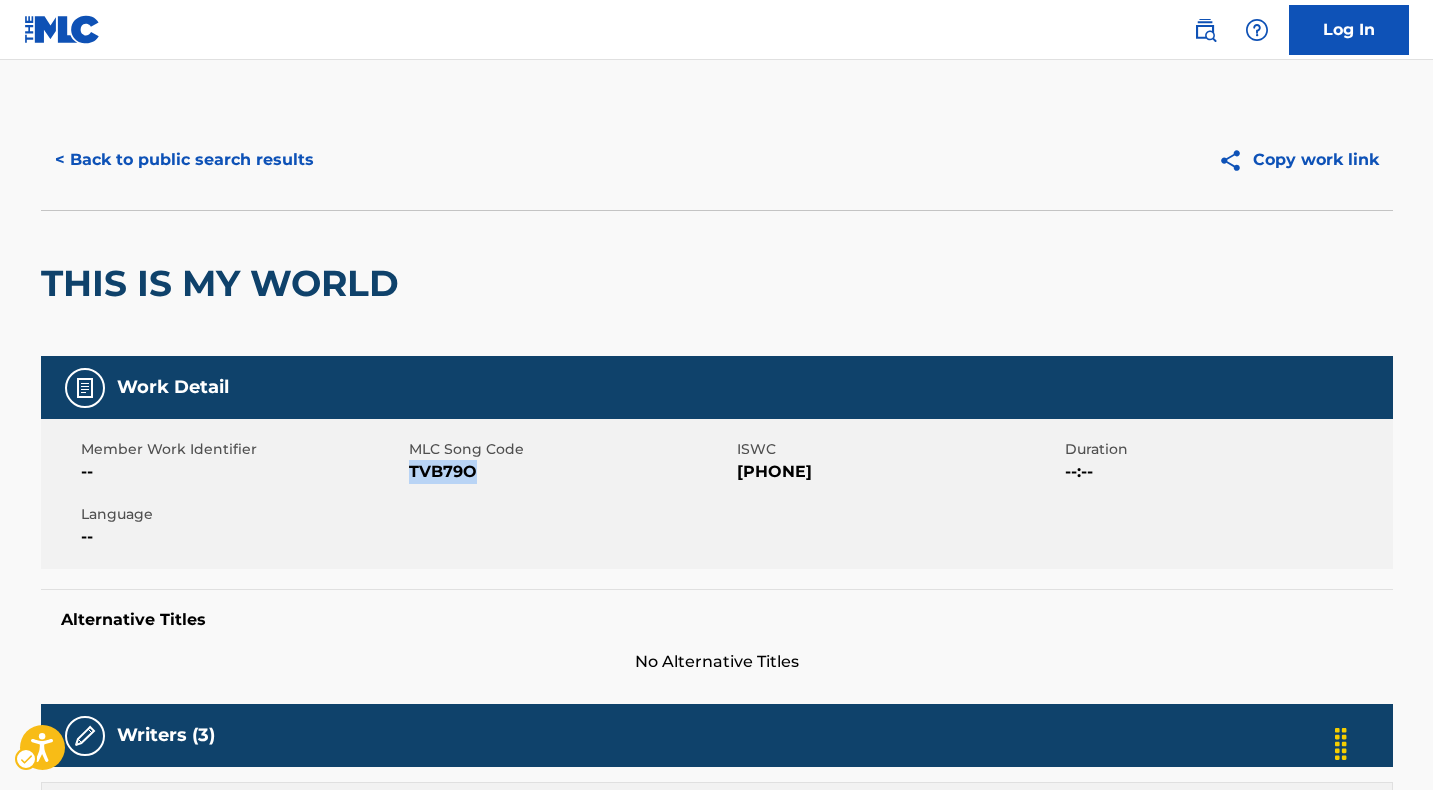 click on "MLC Song Code - TVB79O" at bounding box center [570, 472] 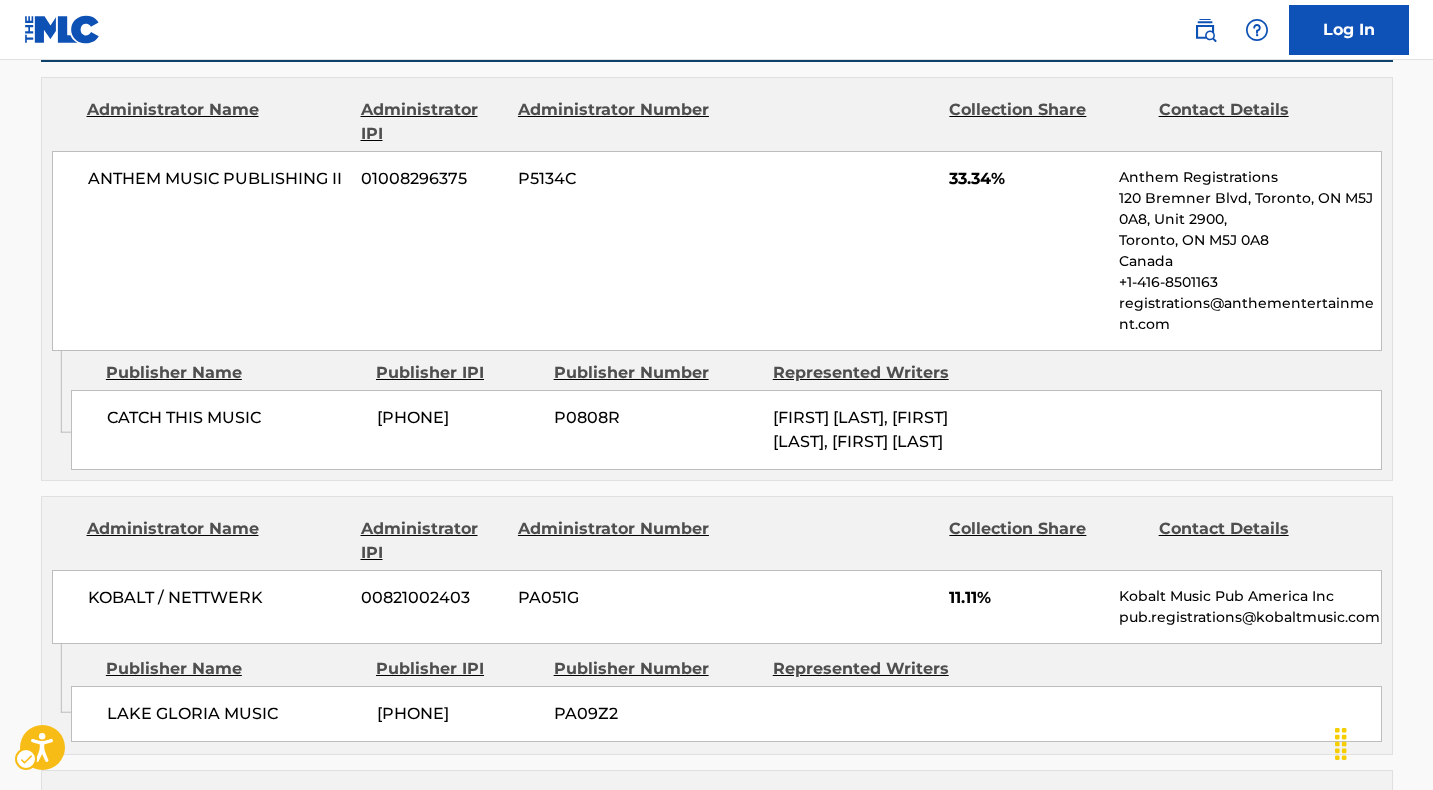 scroll, scrollTop: 980, scrollLeft: 0, axis: vertical 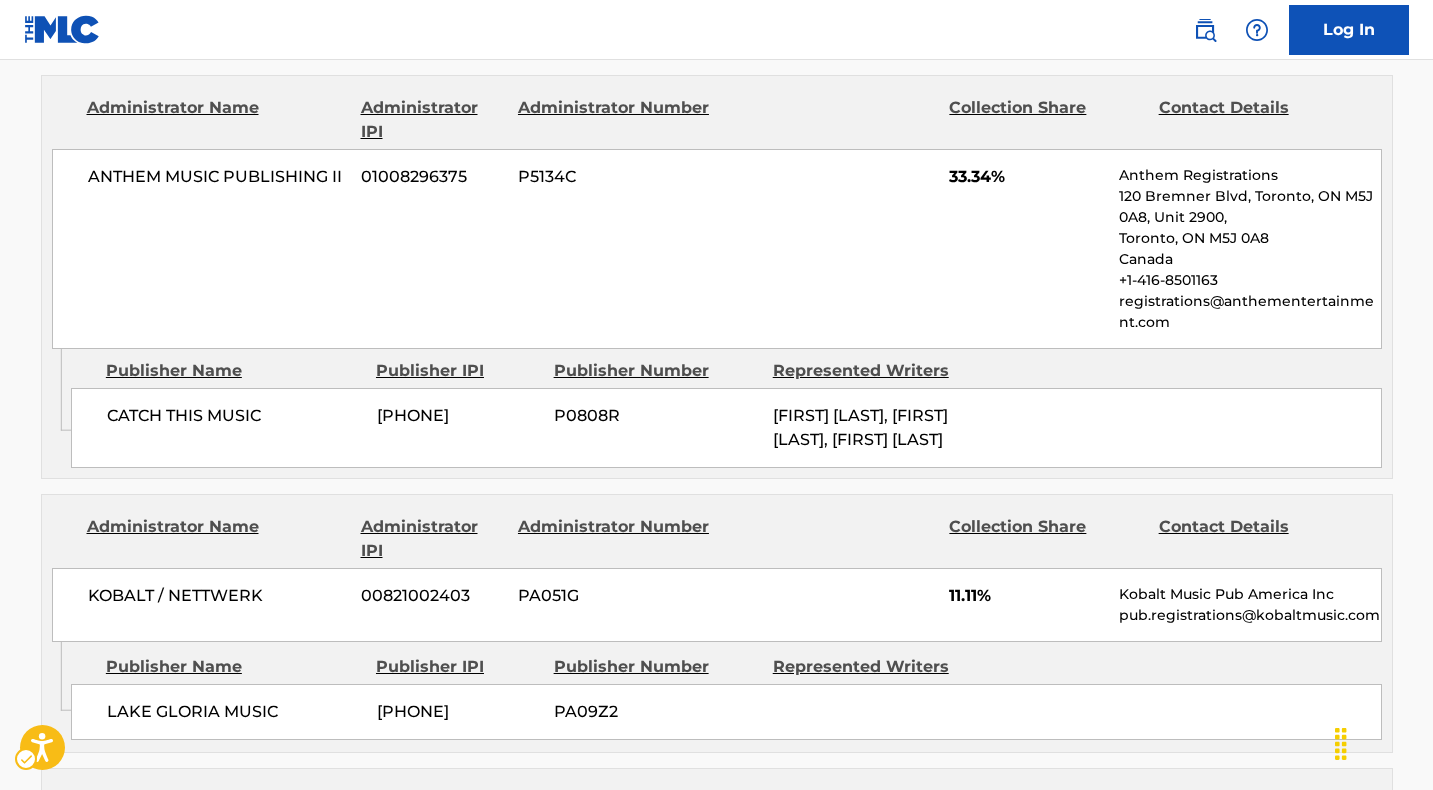 click on "KOBALT / NETTWERK" at bounding box center [217, 596] 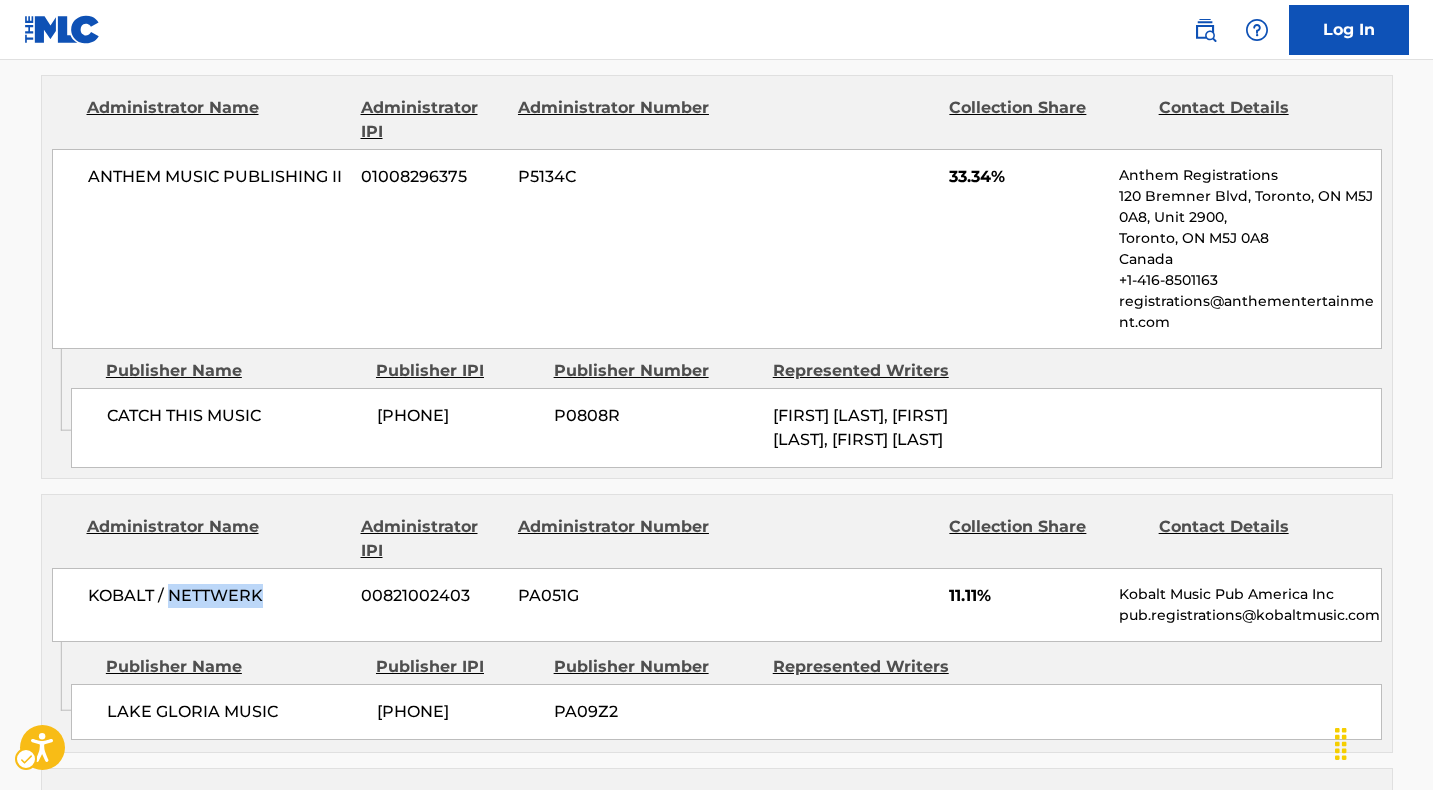 click on "KOBALT / NETTWERK" at bounding box center [217, 596] 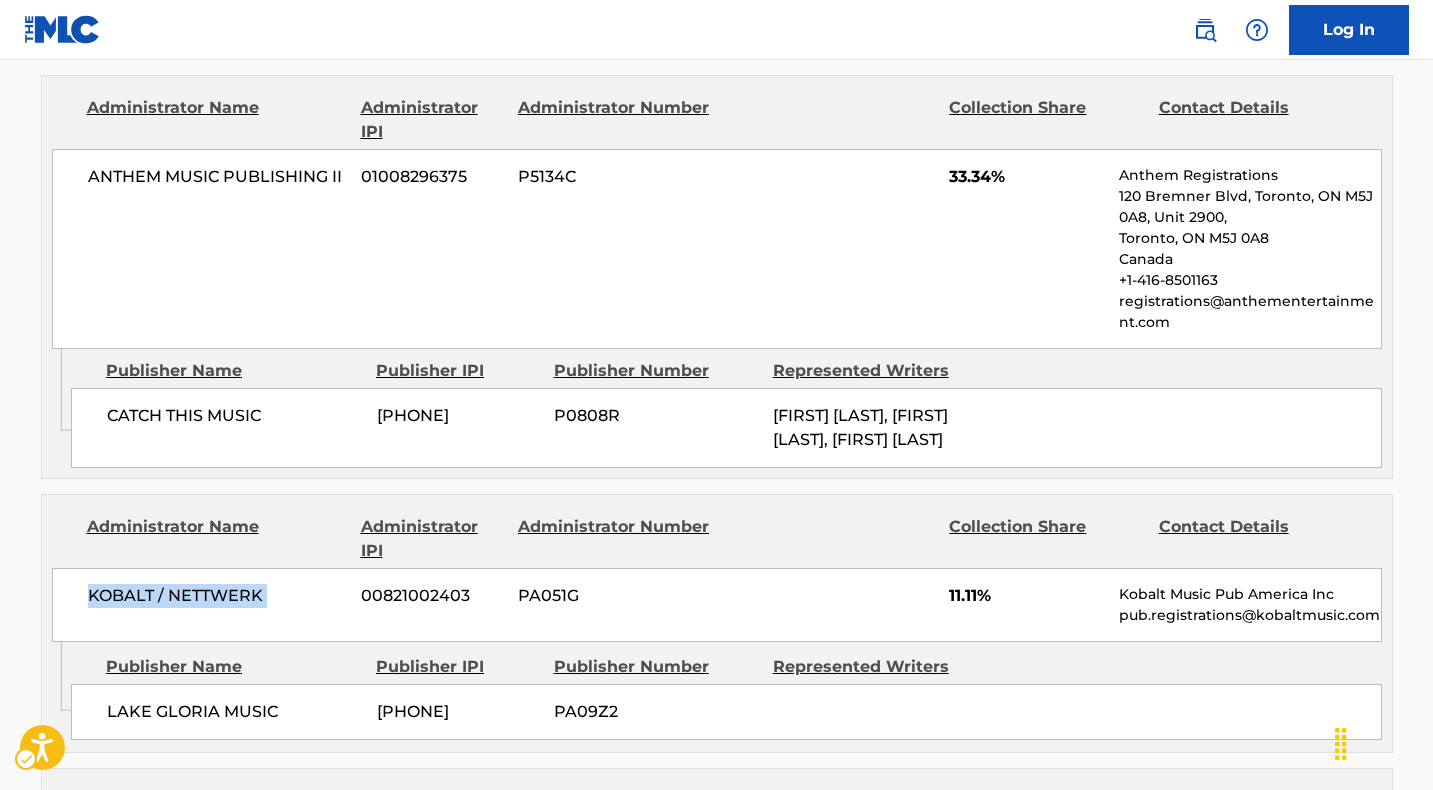 click on "KOBALT / NETTWERK" at bounding box center (217, 596) 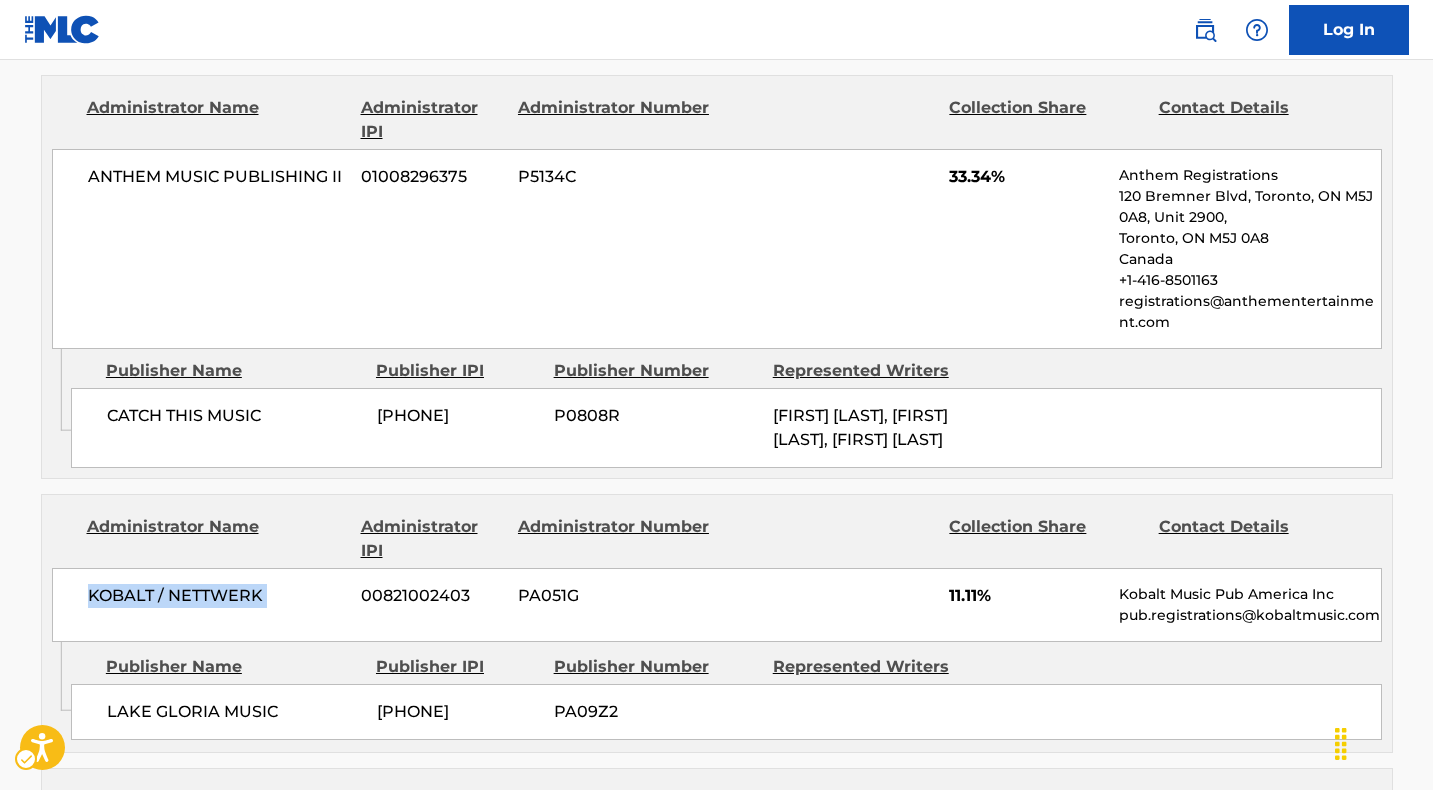 copy on "KOBALT / NETTWERK" 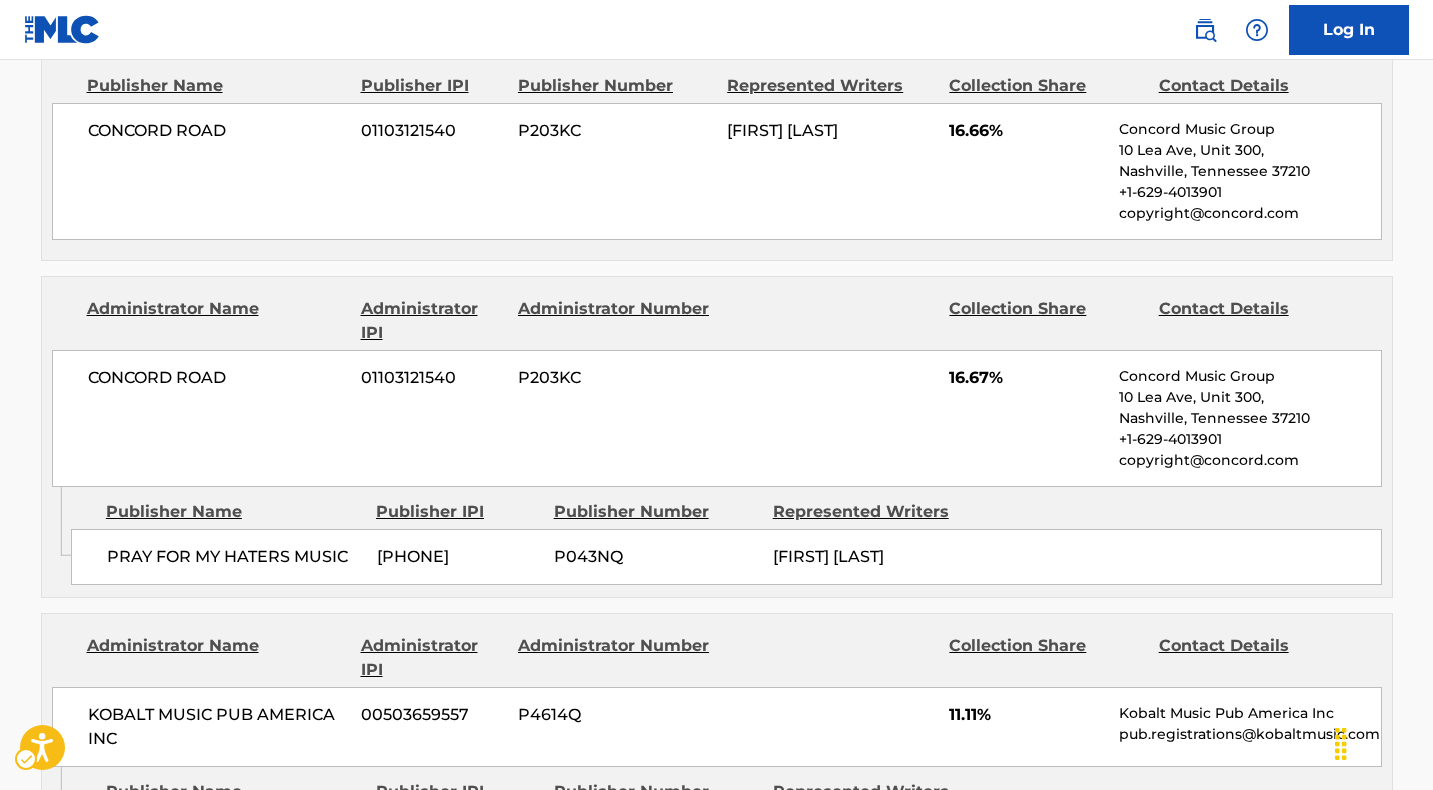 scroll, scrollTop: 1962, scrollLeft: 0, axis: vertical 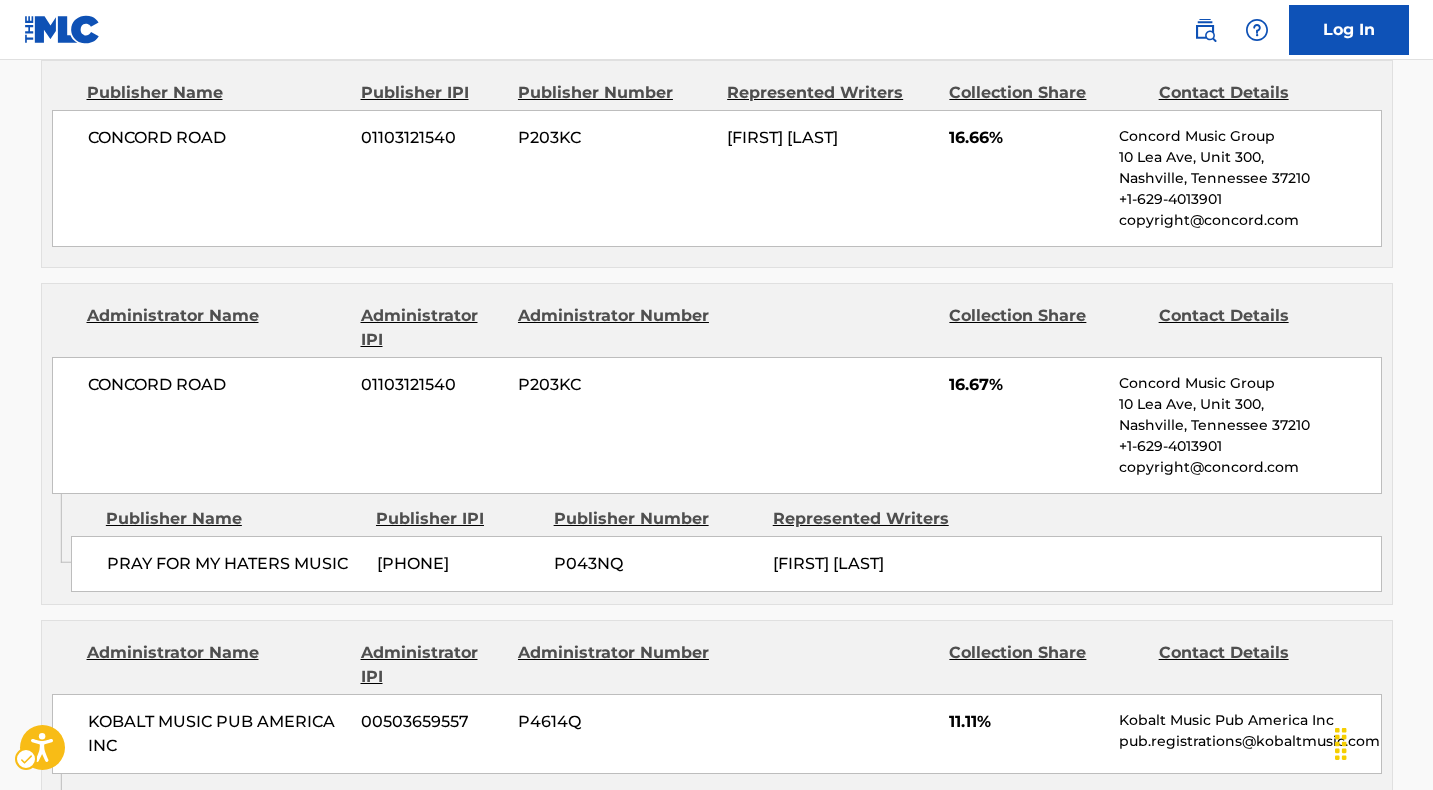 click on "CONCORD ROAD" at bounding box center [217, 138] 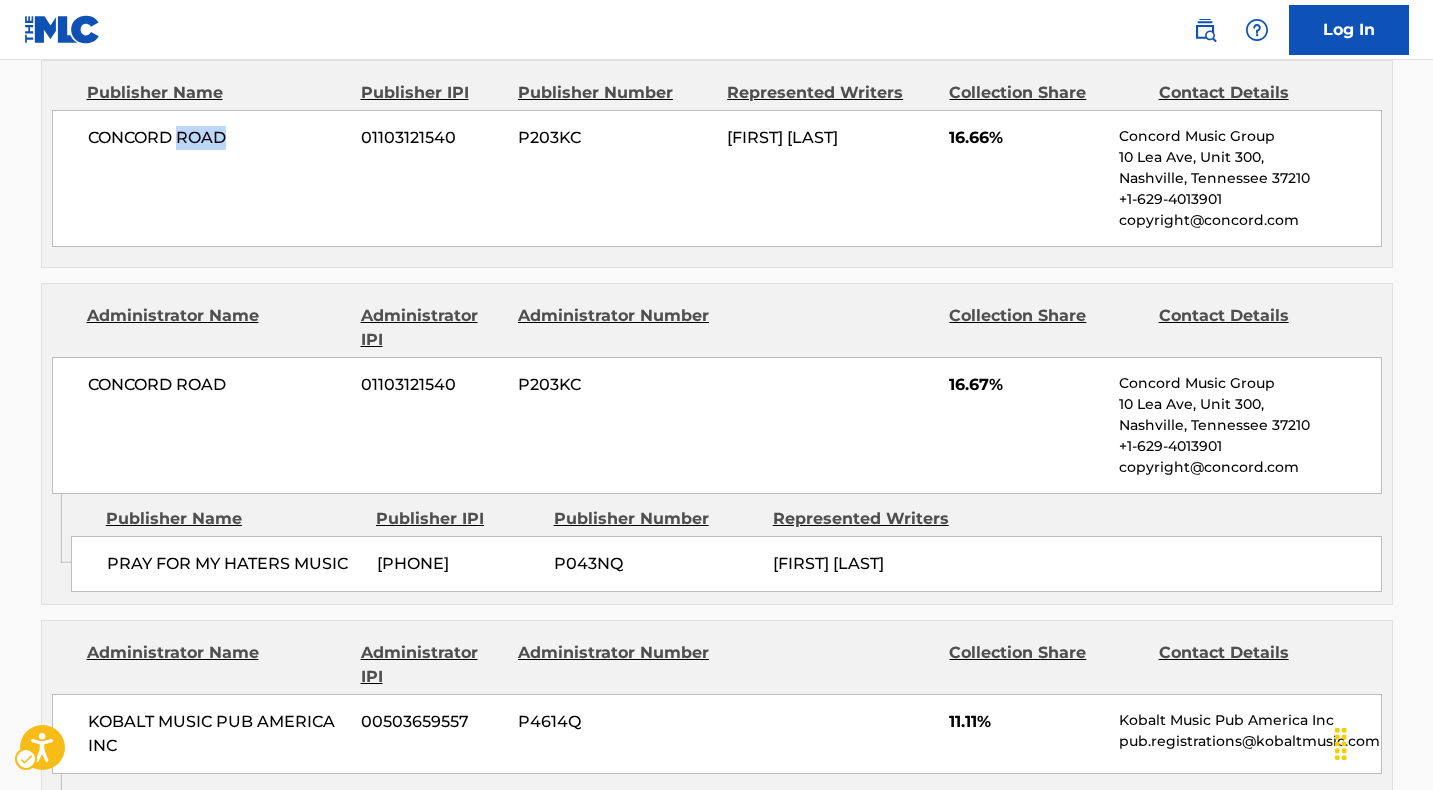 click on "CONCORD ROAD" at bounding box center [217, 138] 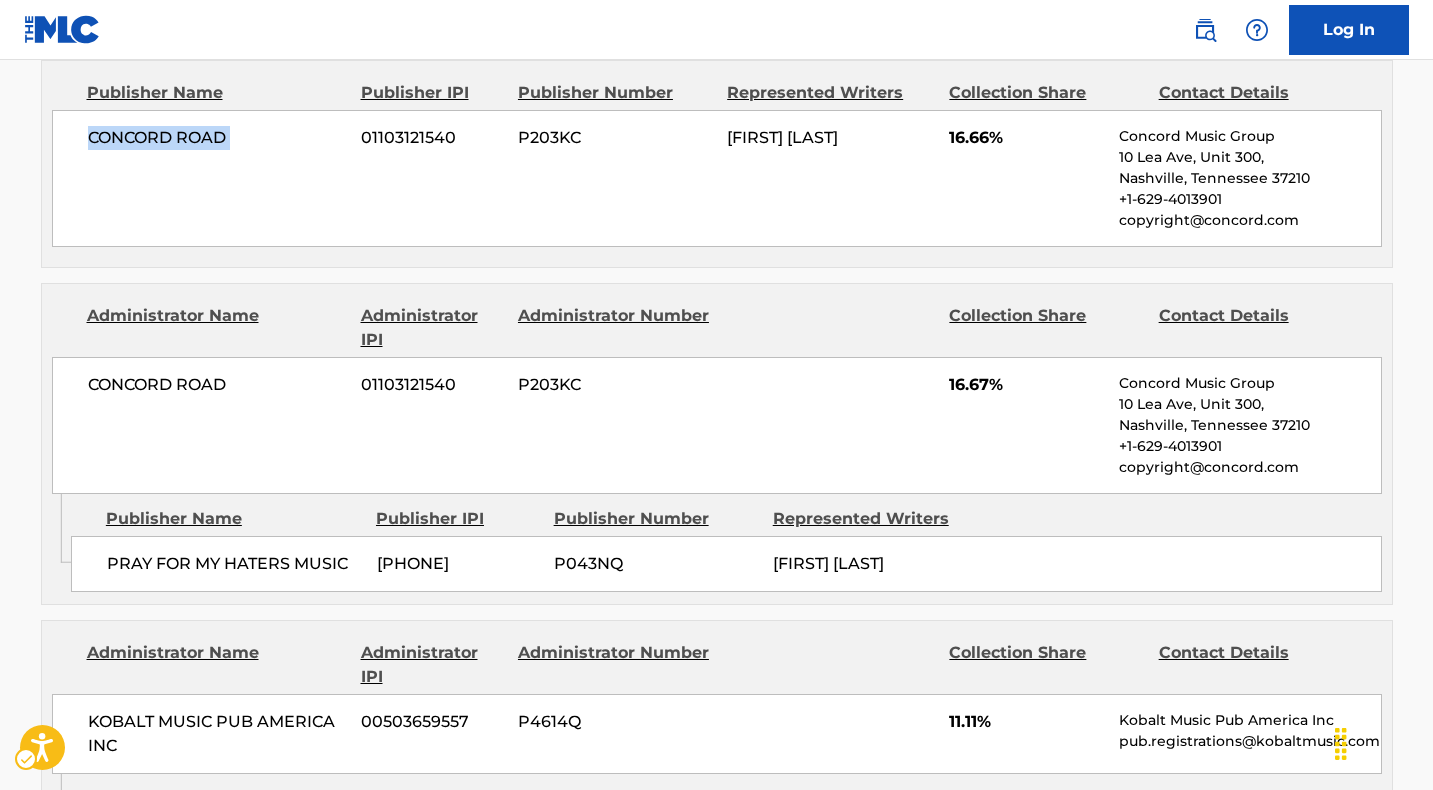 click on "CONCORD ROAD" at bounding box center (217, 138) 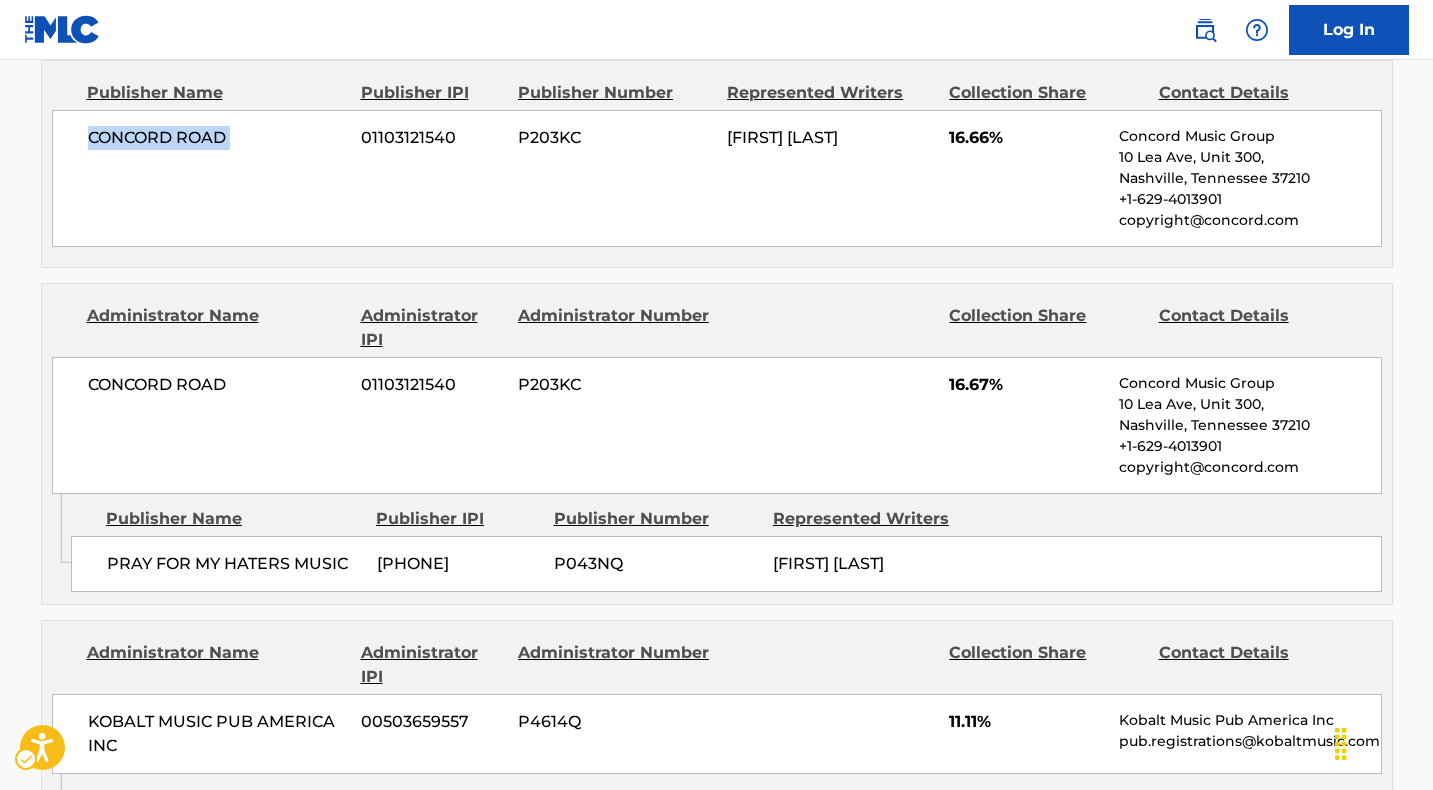 copy on "CONCORD ROAD" 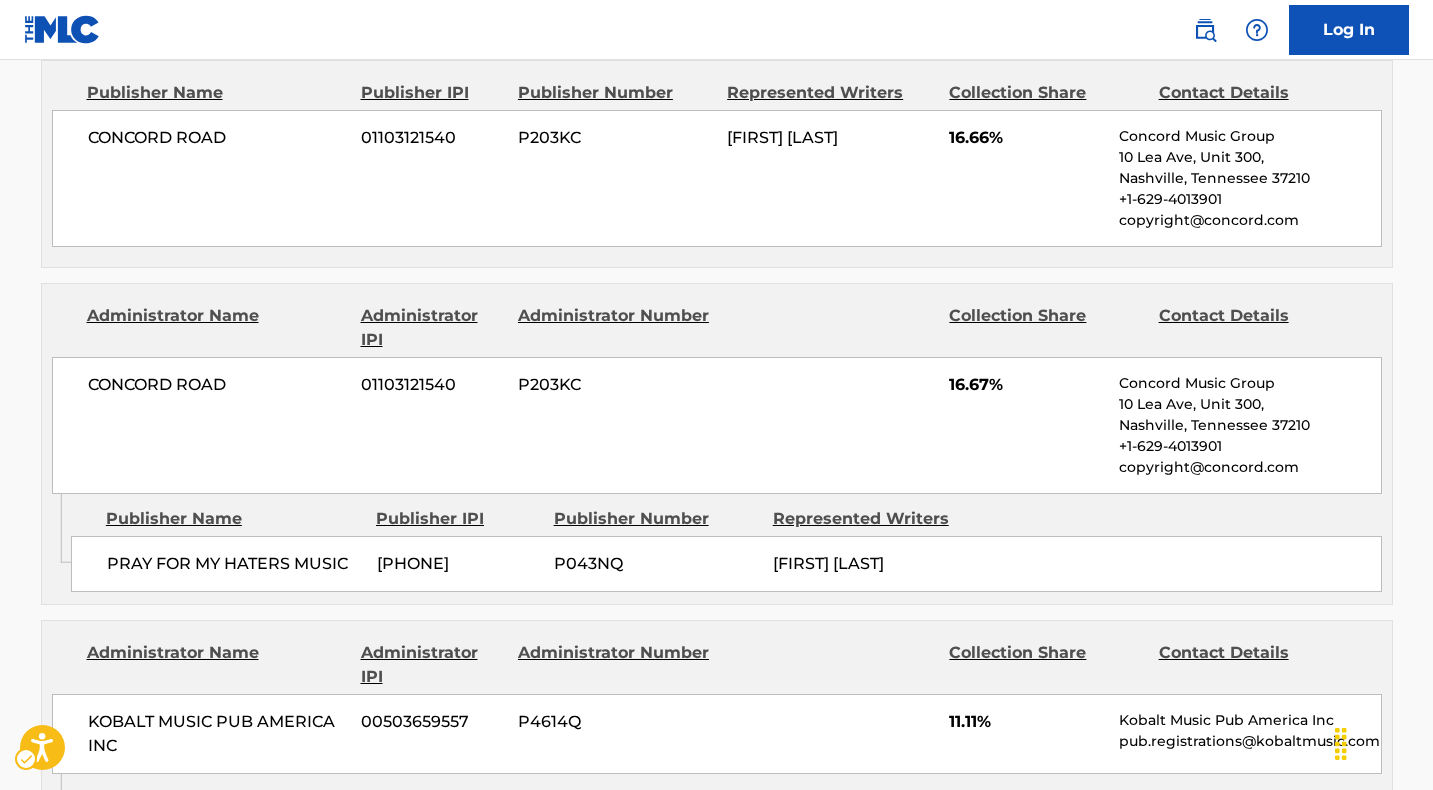 click on "PRAY FOR MY HATERS MUSIC" at bounding box center (234, 564) 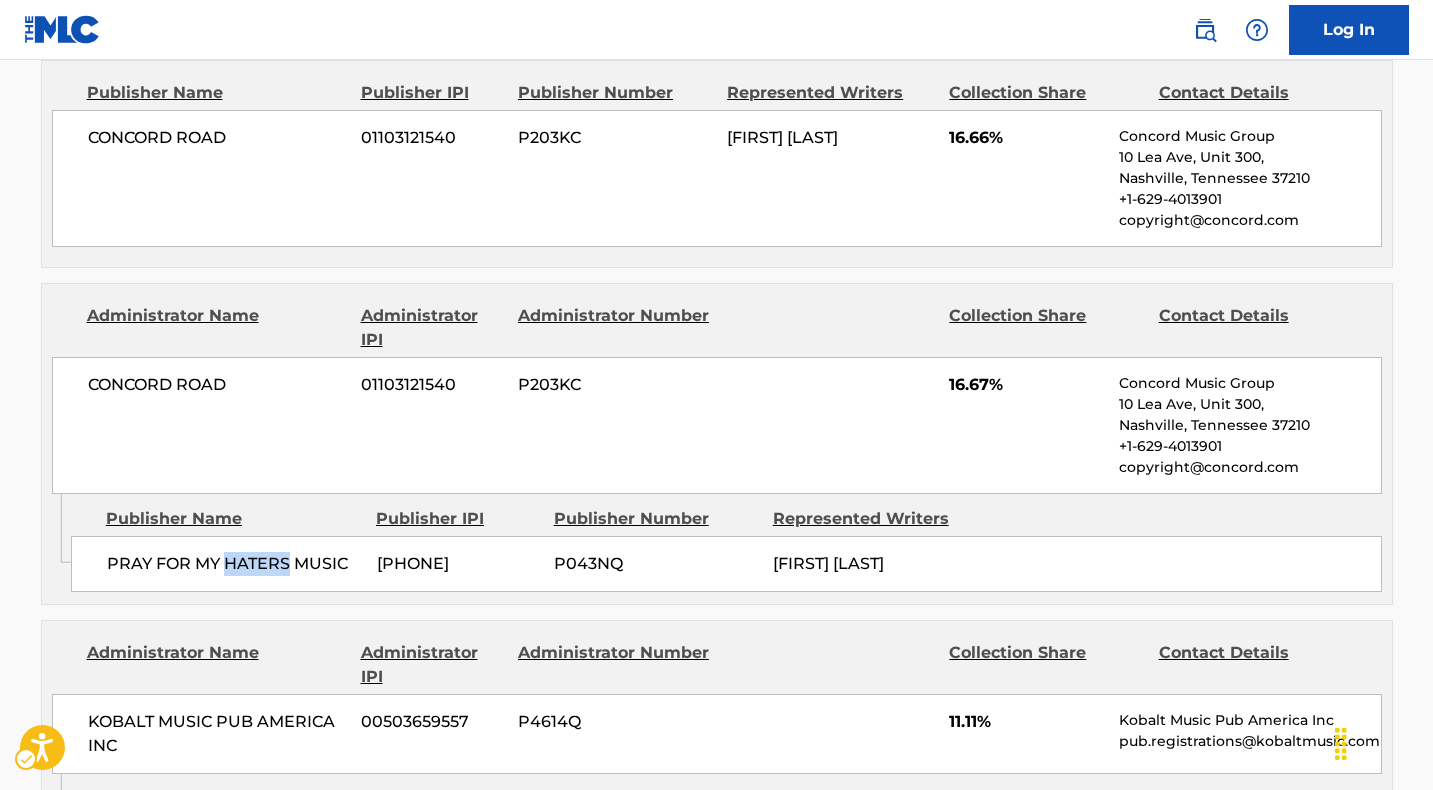 click on "PRAY FOR MY HATERS MUSIC" at bounding box center [234, 564] 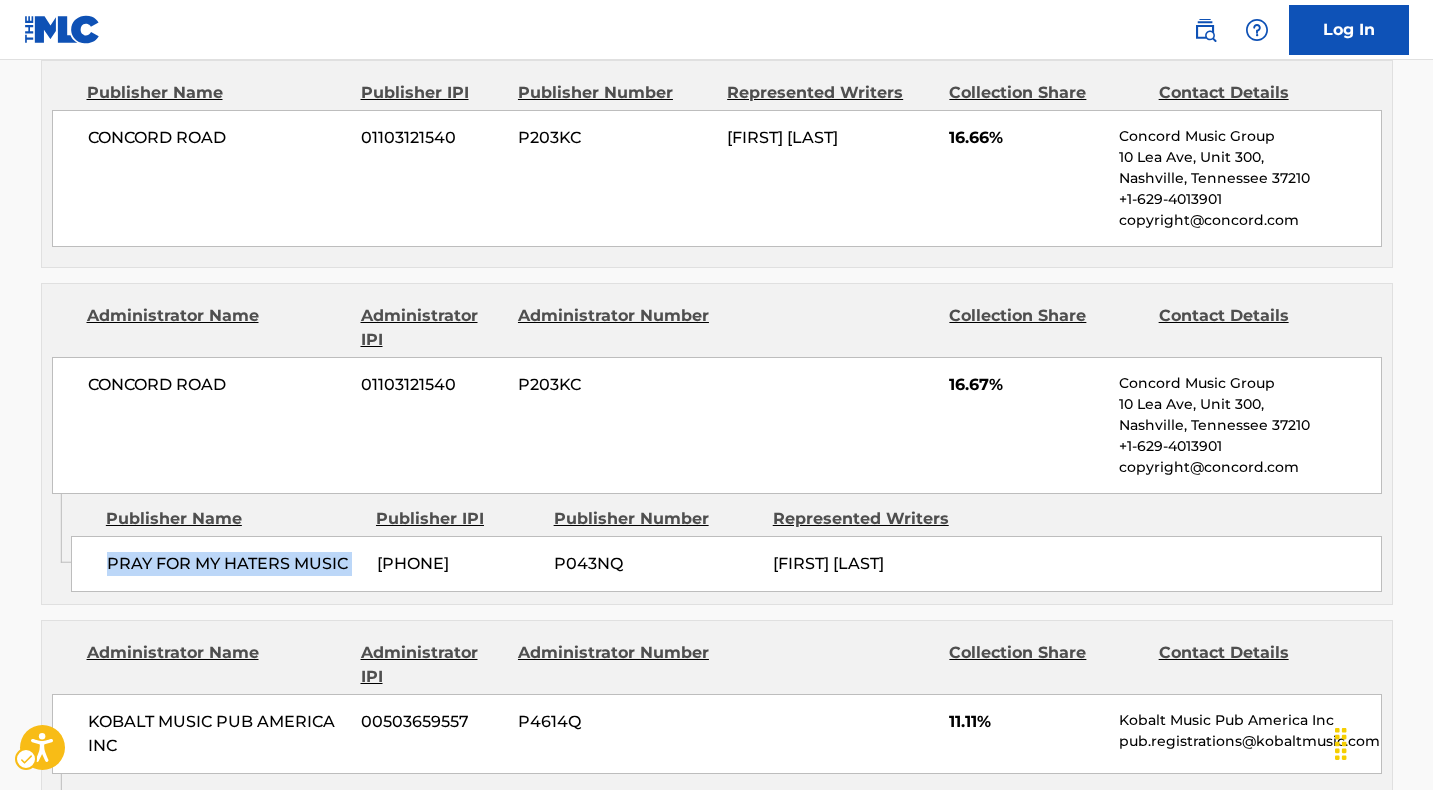 click on "PRAY FOR MY HATERS MUSIC" at bounding box center [234, 564] 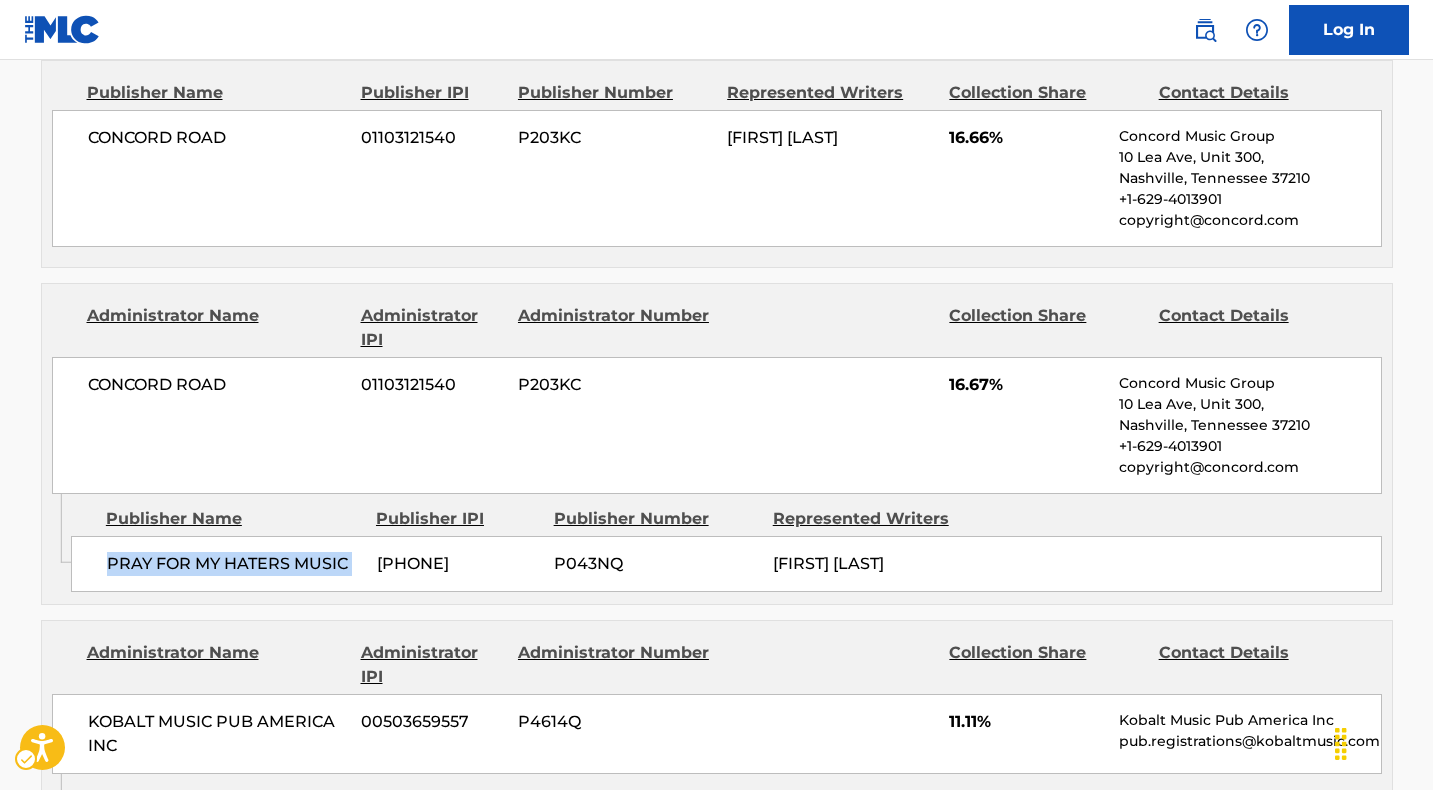 copy on "PRAY FOR MY HATERS MUSIC" 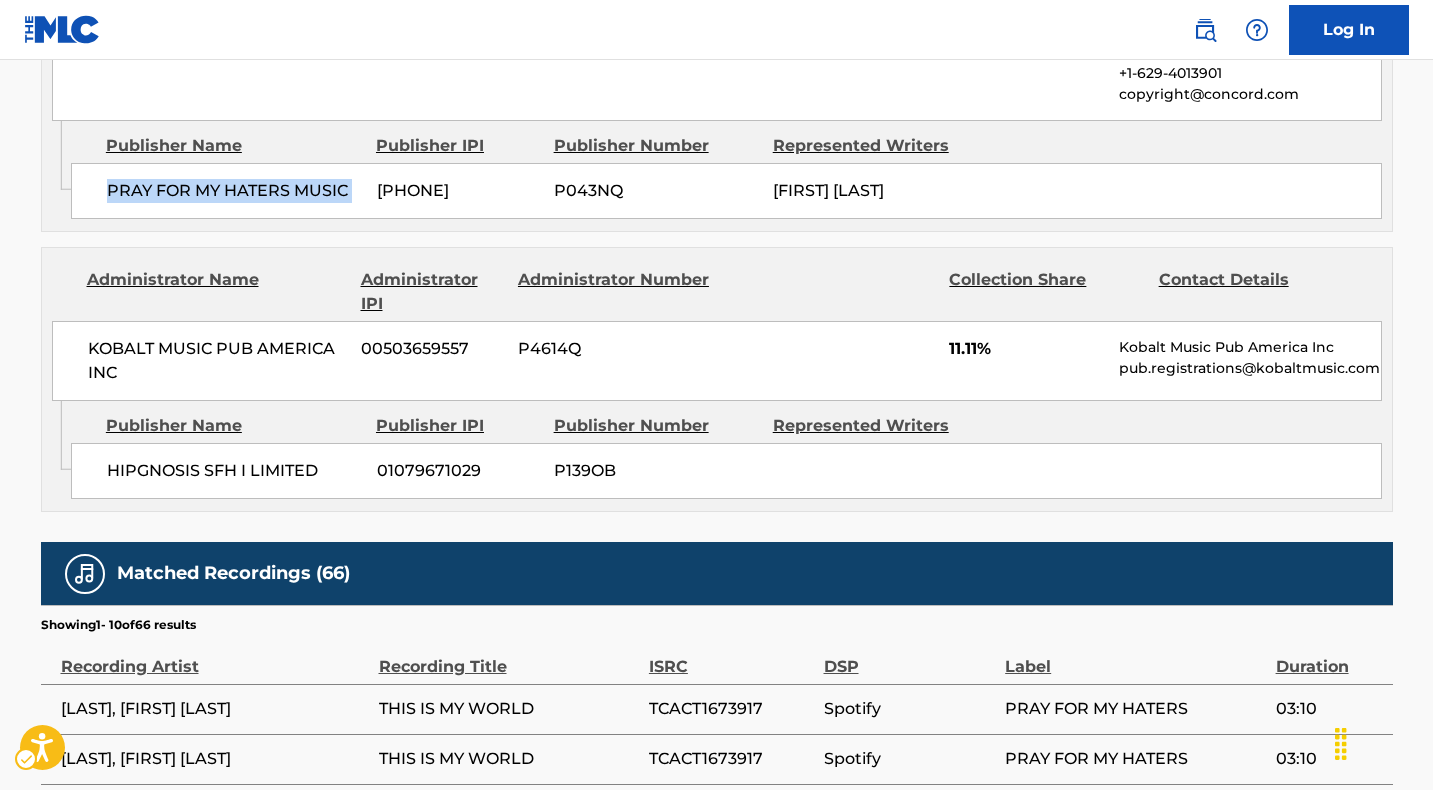 scroll, scrollTop: 2389, scrollLeft: 0, axis: vertical 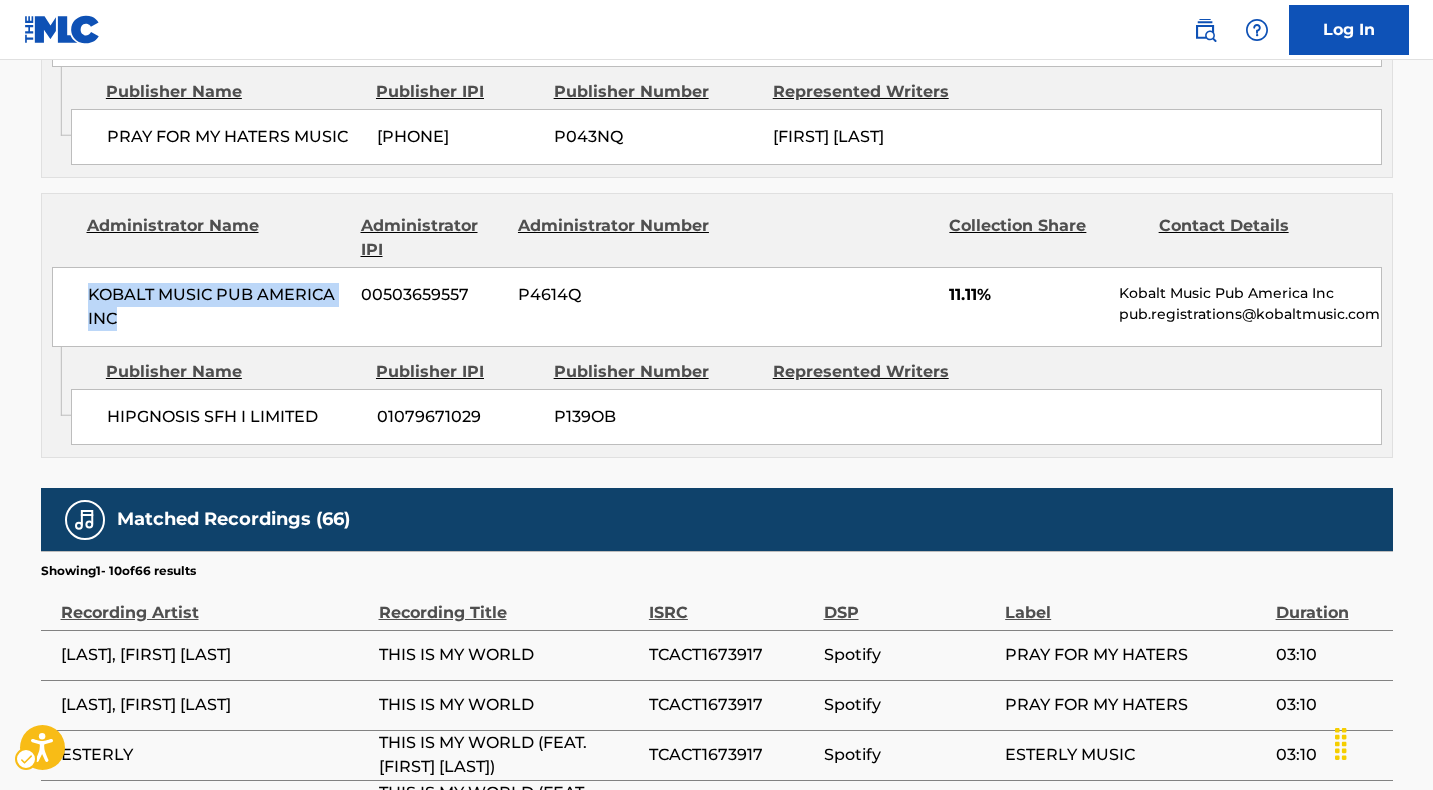 drag, startPoint x: 129, startPoint y: 355, endPoint x: 81, endPoint y: 334, distance: 52.392746 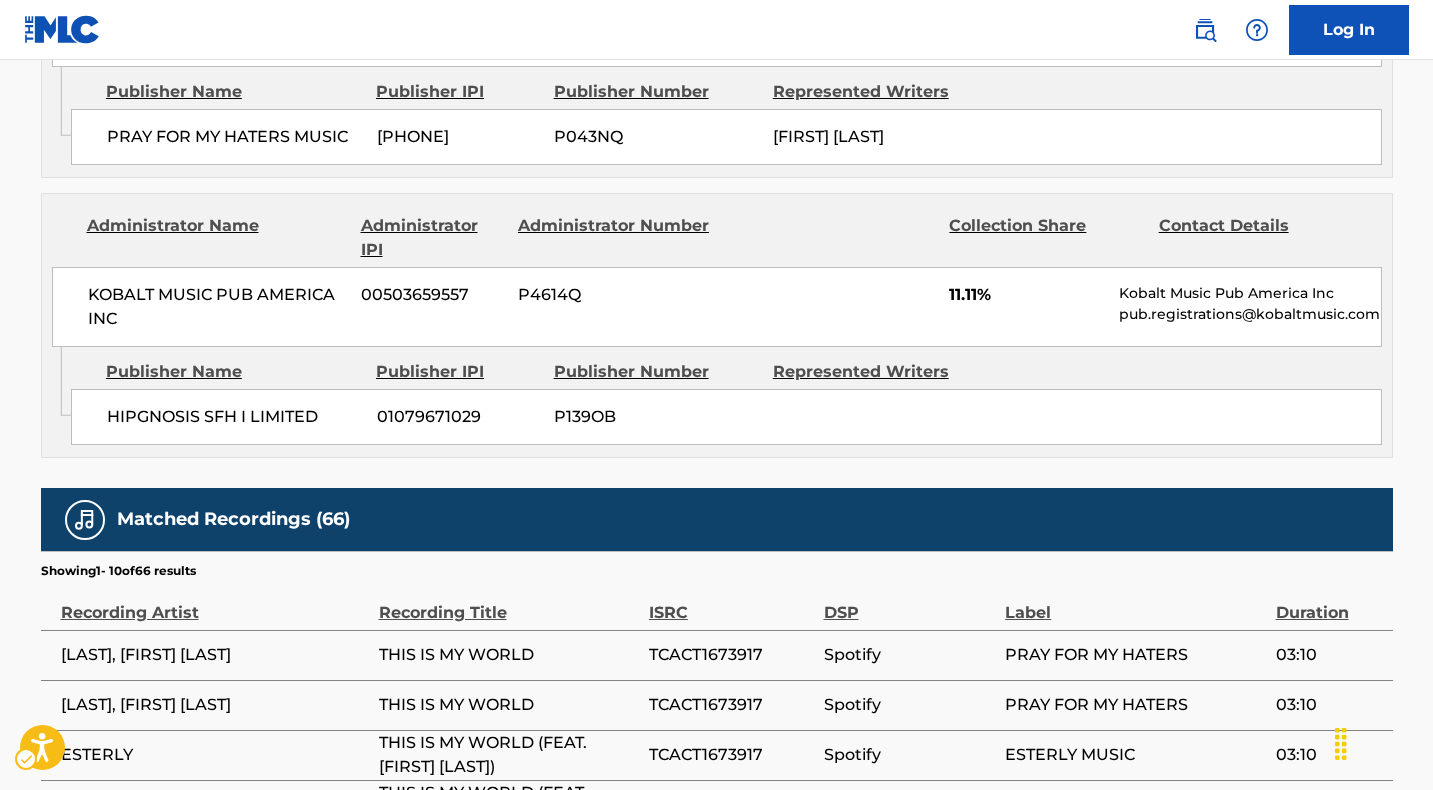 click on "HIPGNOSIS SFH I LIMITED" at bounding box center (234, 417) 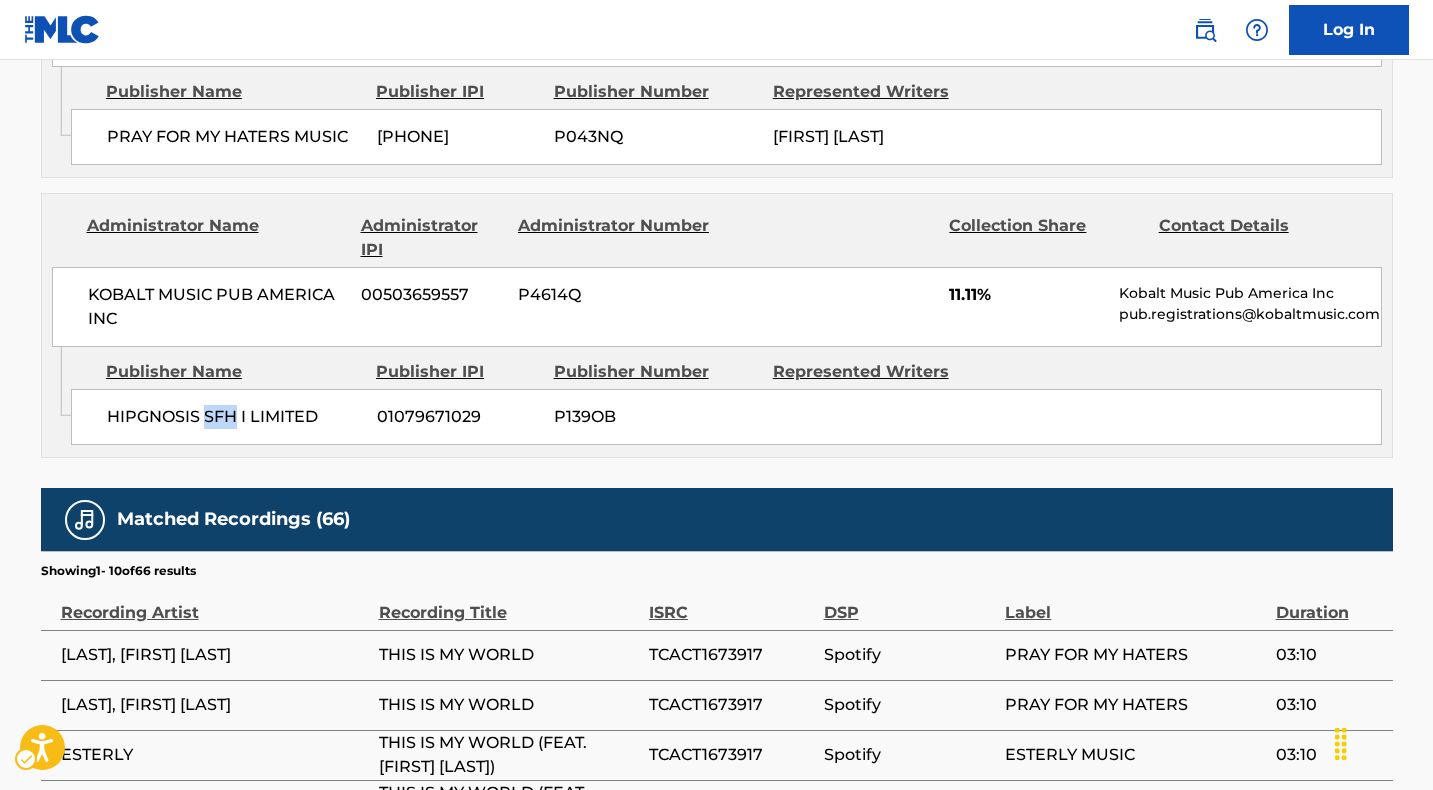 click on "HIPGNOSIS SFH I LIMITED" at bounding box center (234, 417) 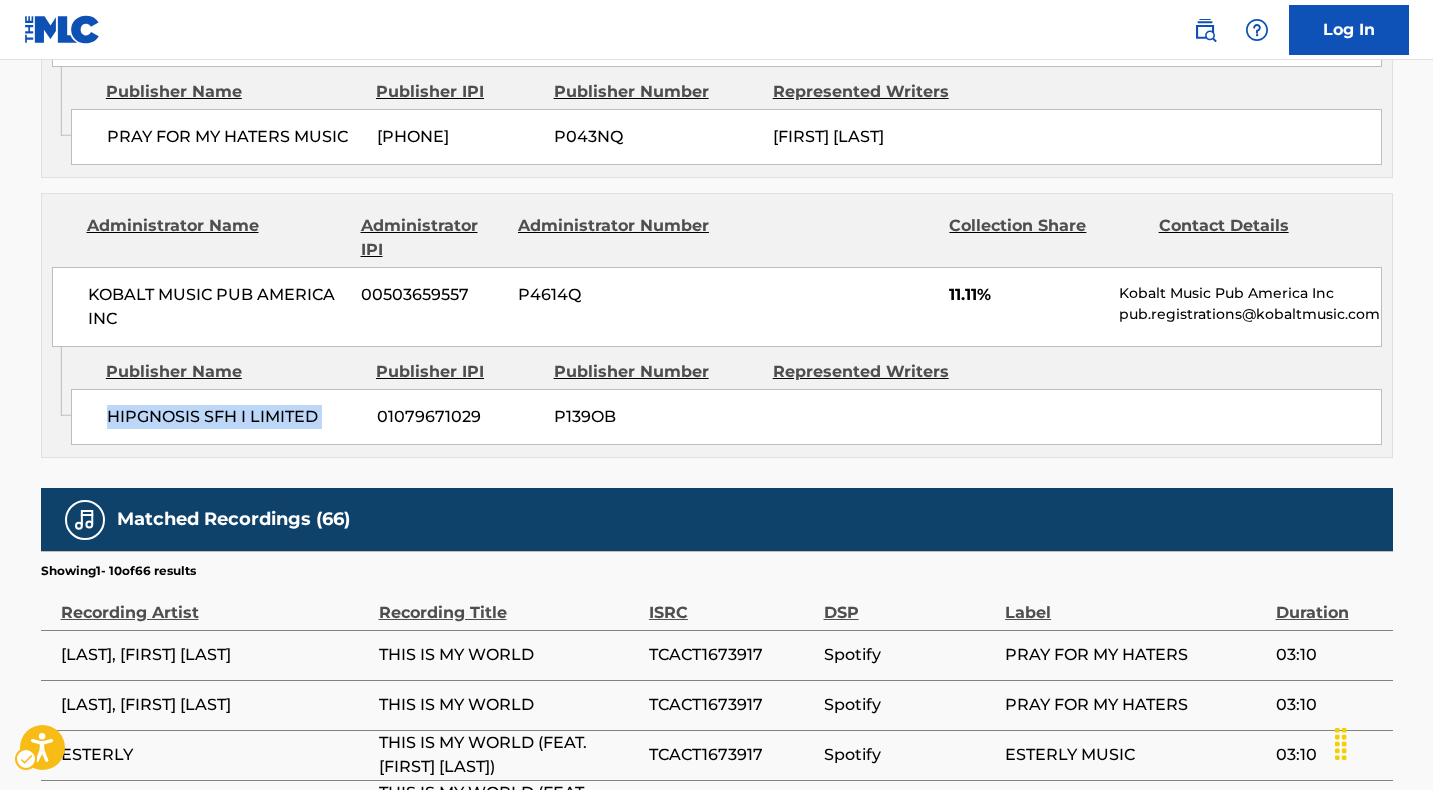 click on "HIPGNOSIS SFH I LIMITED" at bounding box center [234, 417] 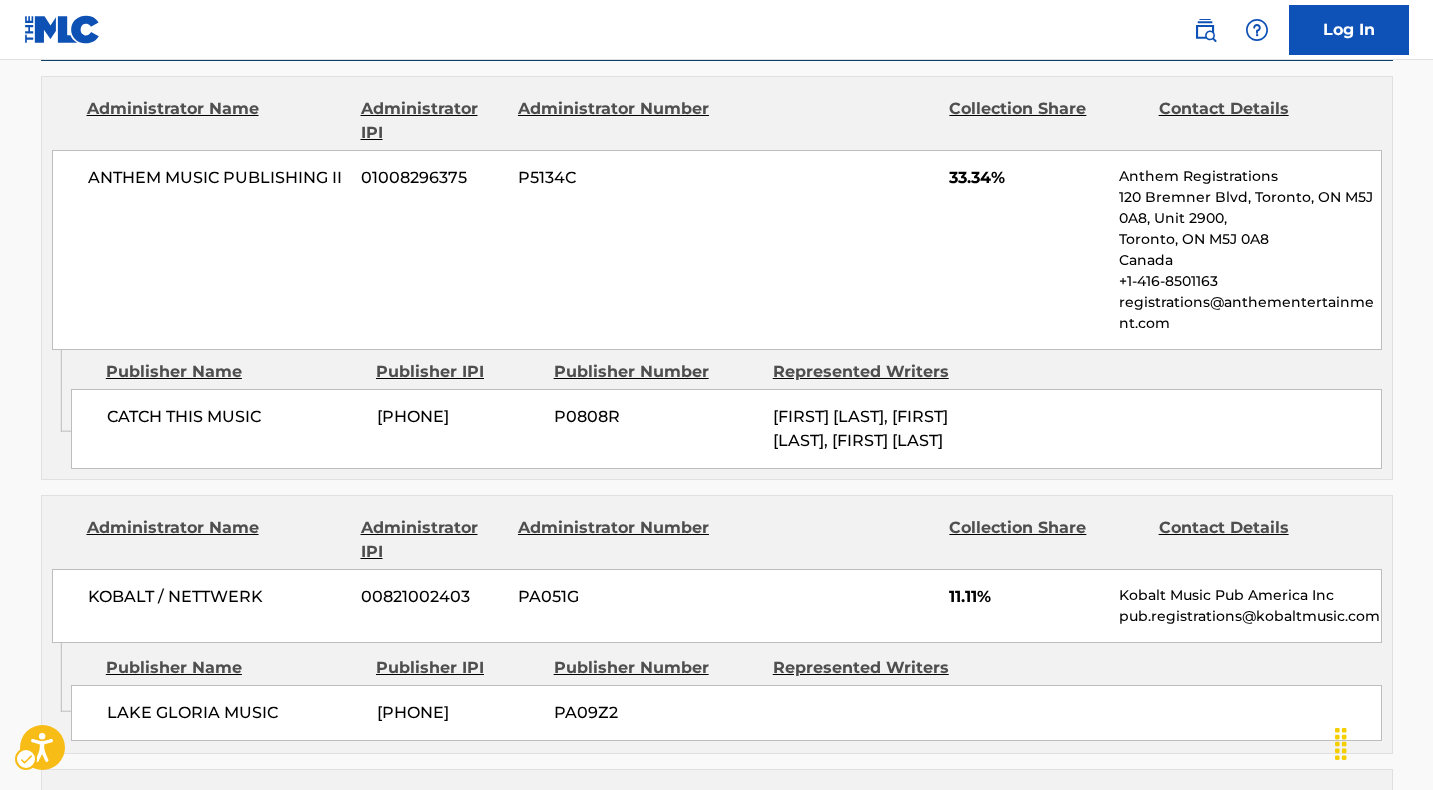 scroll, scrollTop: 0, scrollLeft: 0, axis: both 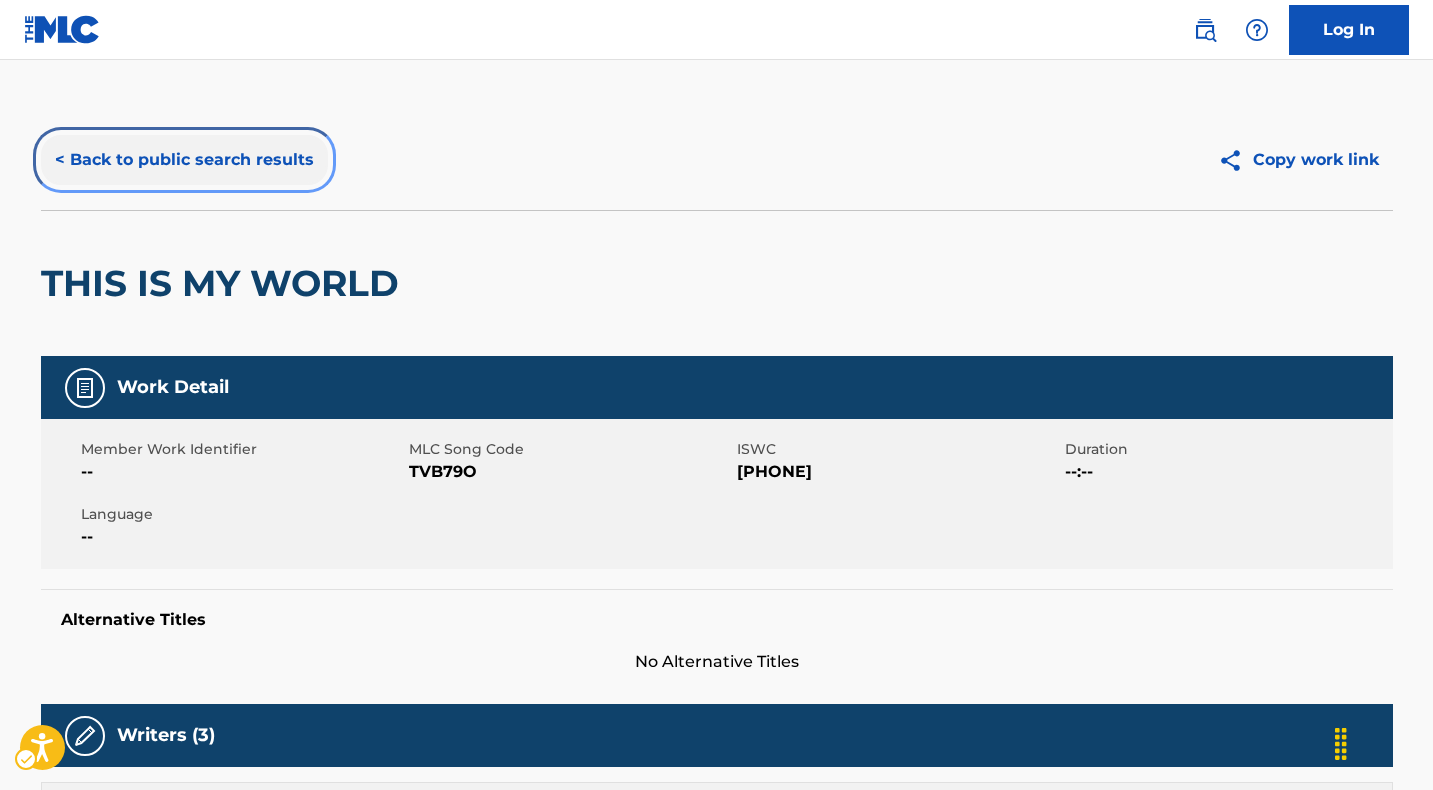 click on "< Back to public search results" at bounding box center (184, 160) 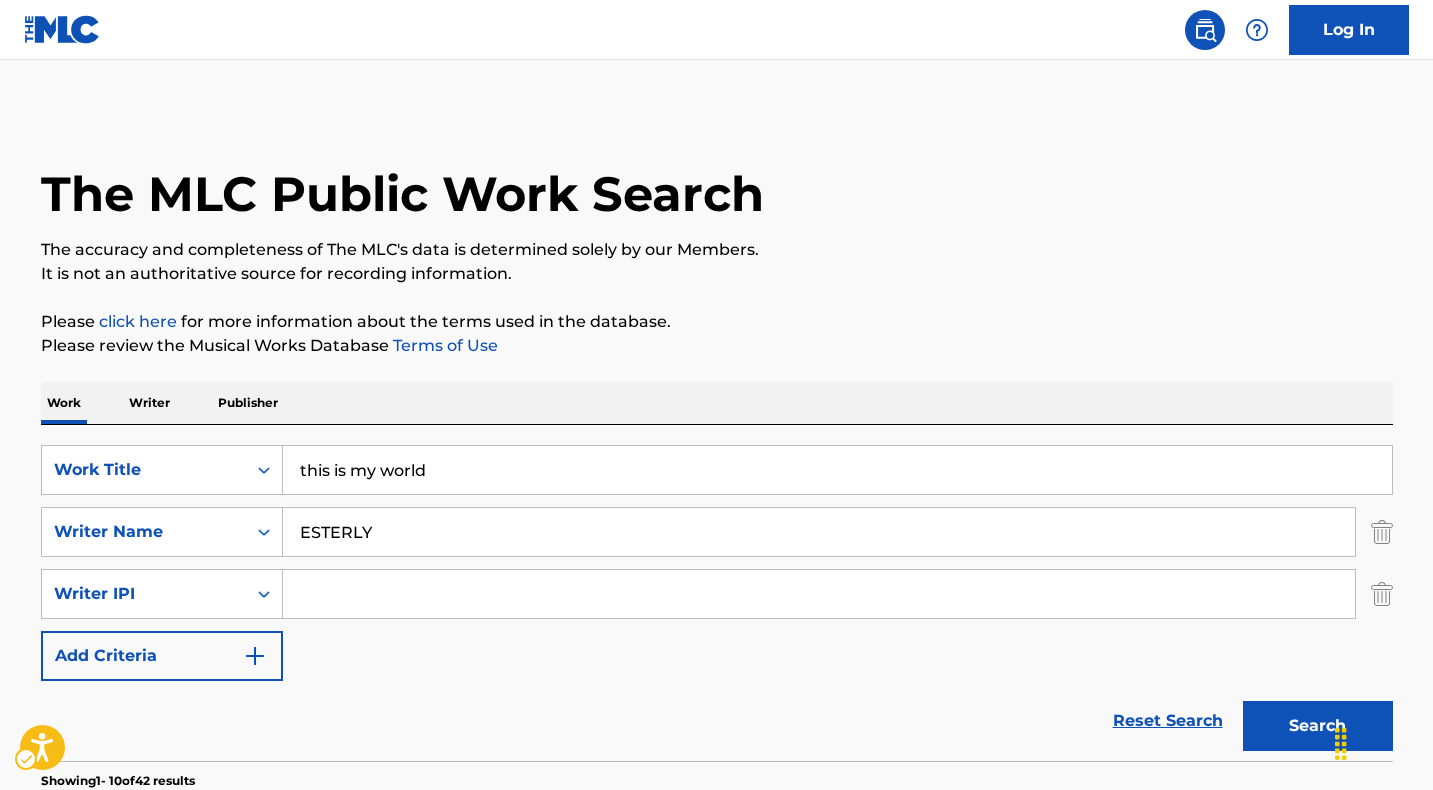 scroll, scrollTop: 388, scrollLeft: 0, axis: vertical 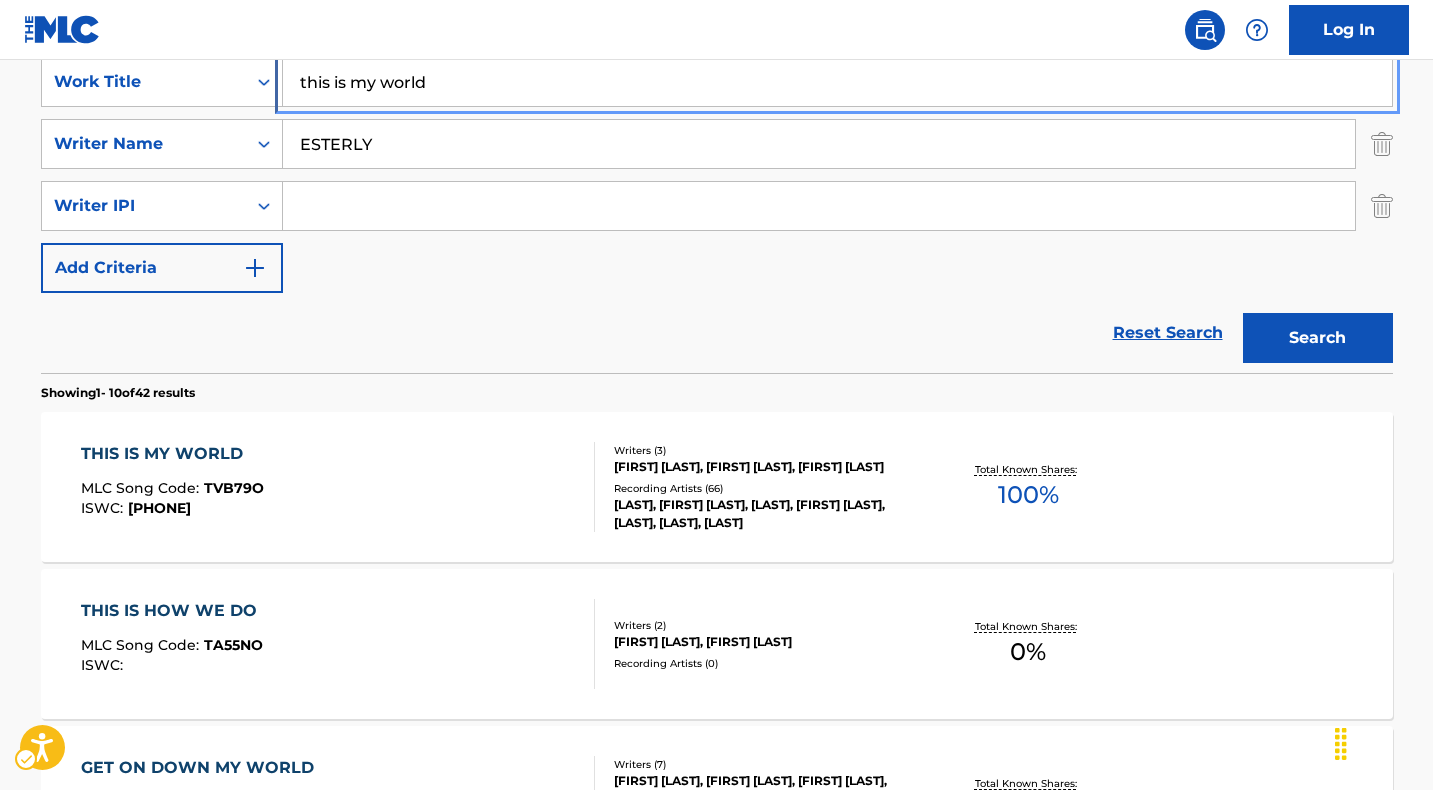 click on "this is my world" at bounding box center (837, 82) 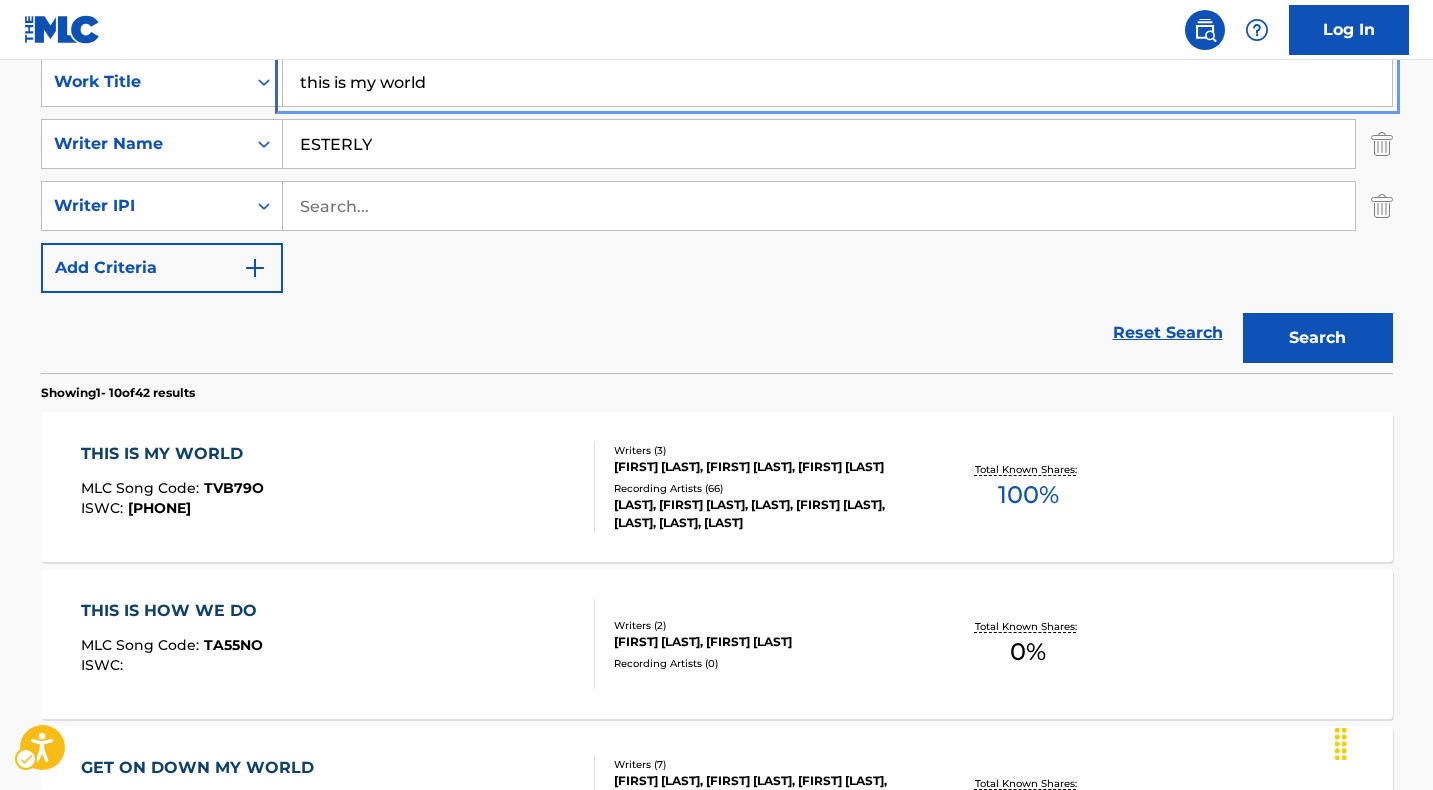 click on "this is my world" at bounding box center [837, 82] 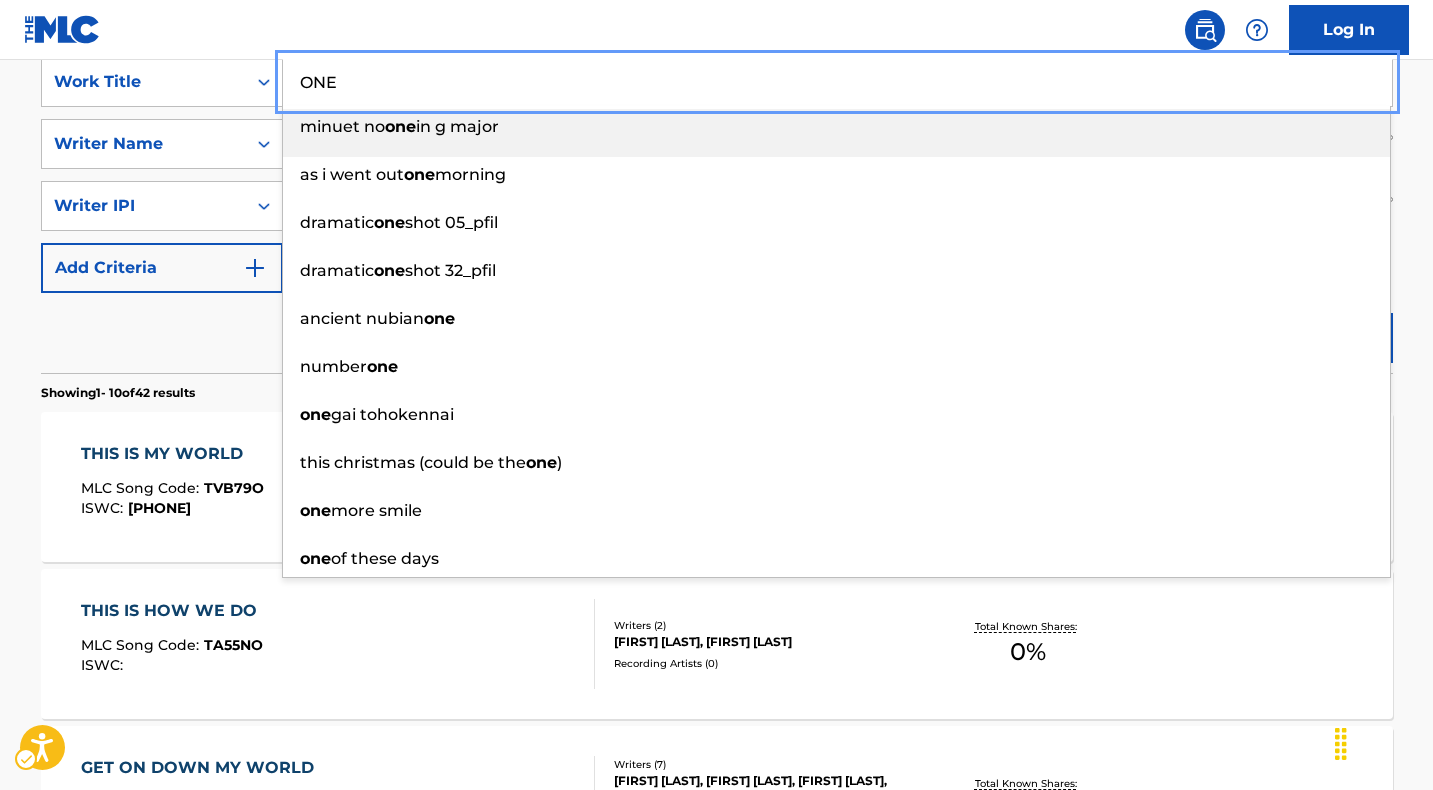 type on "ONE" 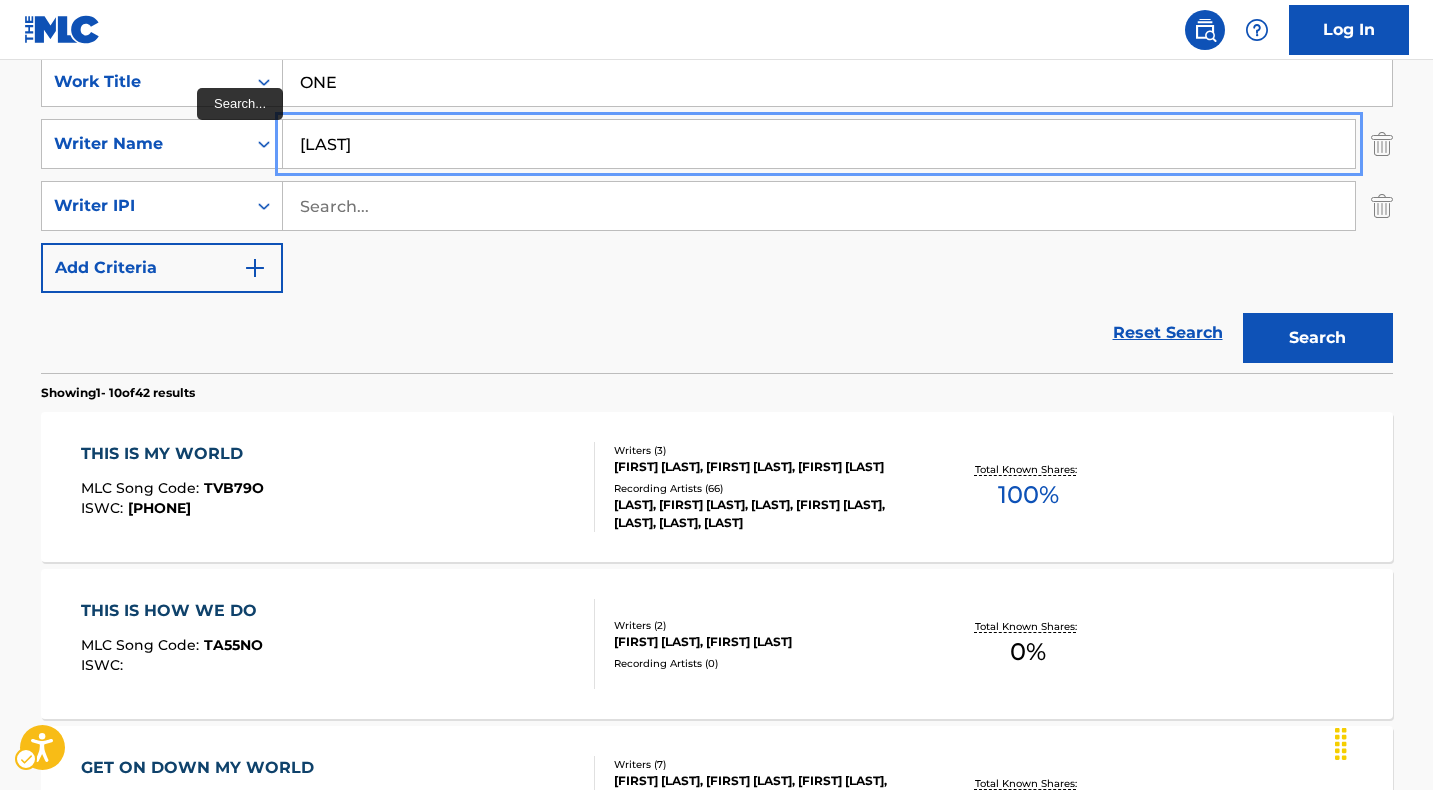 type on "[LAST]" 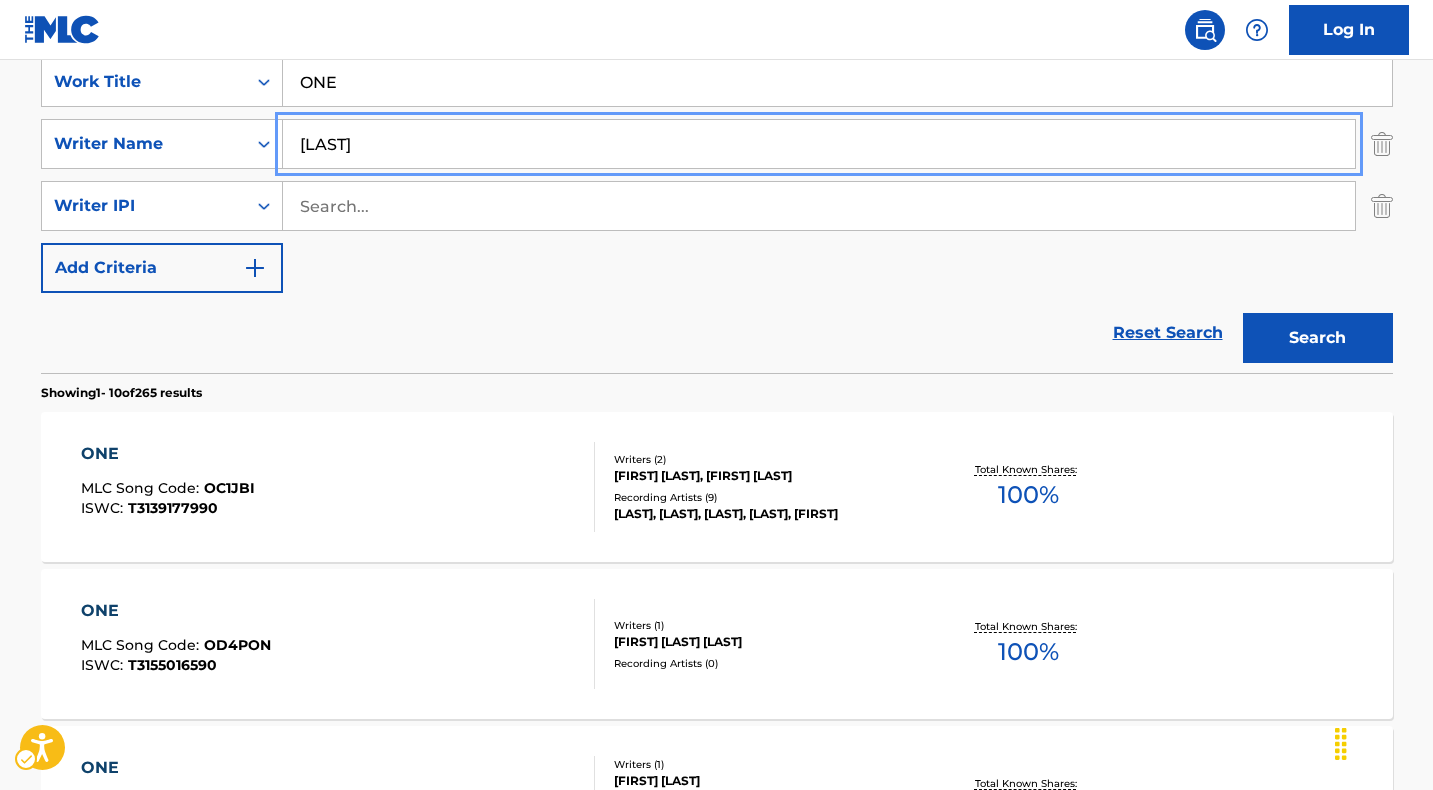 scroll, scrollTop: 654, scrollLeft: 0, axis: vertical 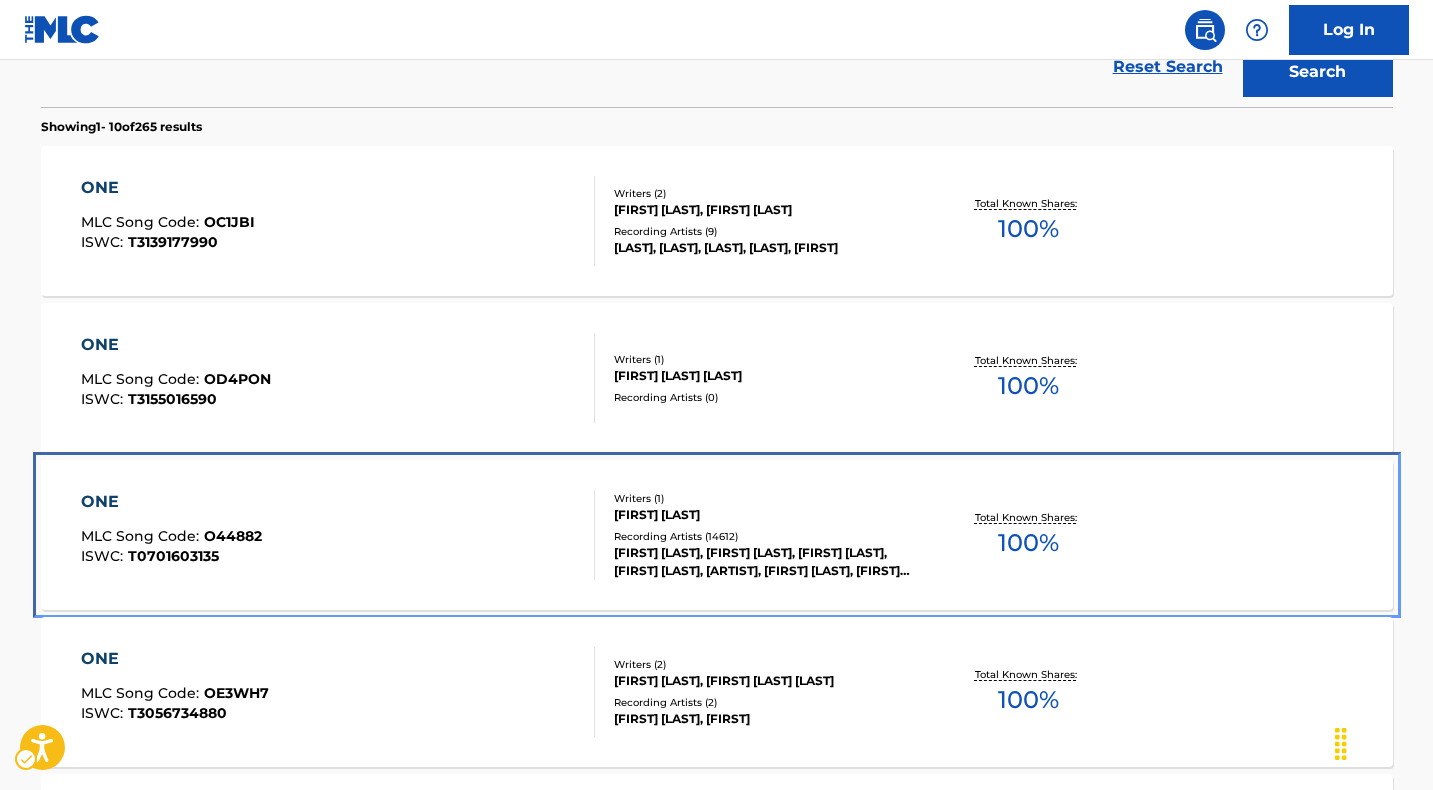 click on "ONE" at bounding box center (171, 502) 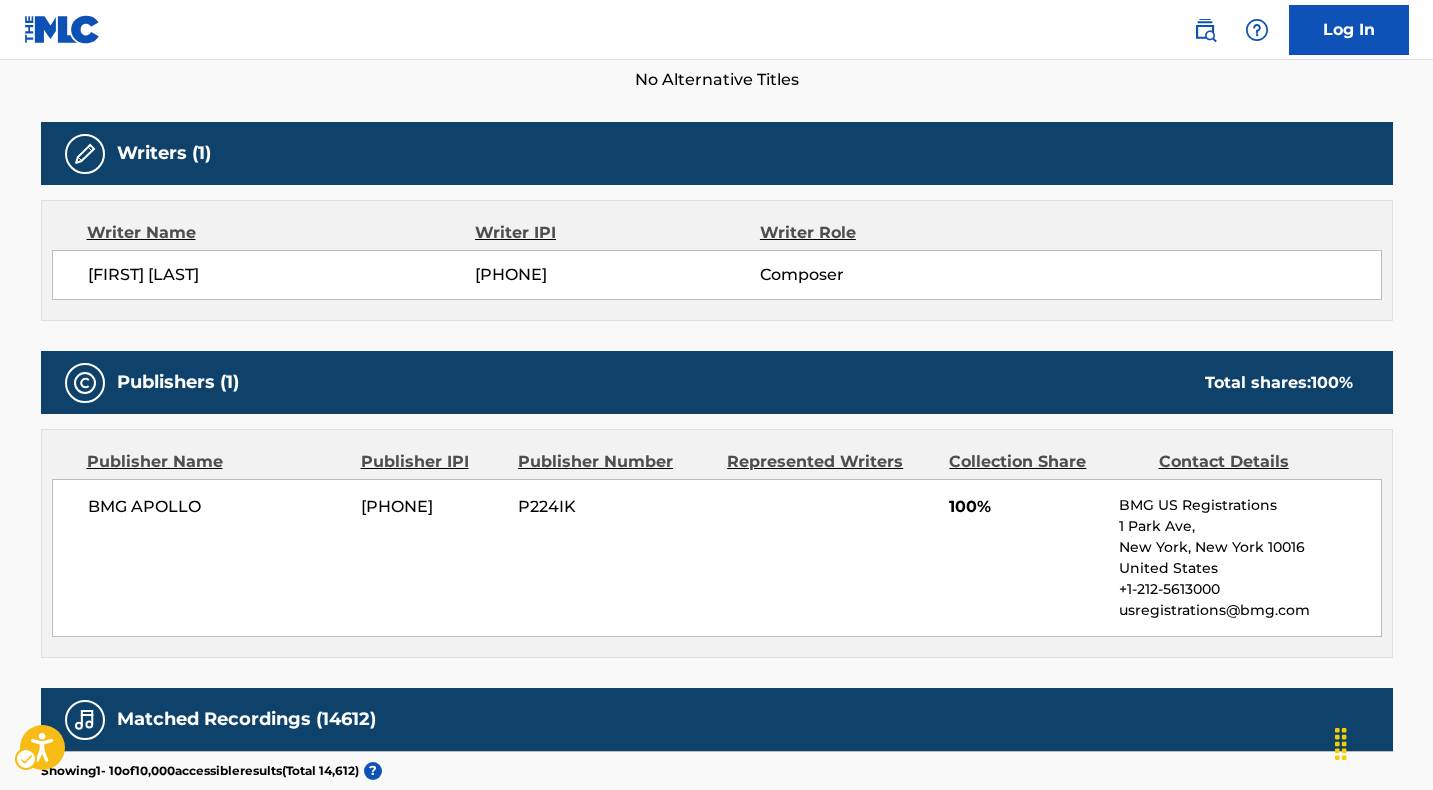 scroll, scrollTop: 205, scrollLeft: 0, axis: vertical 